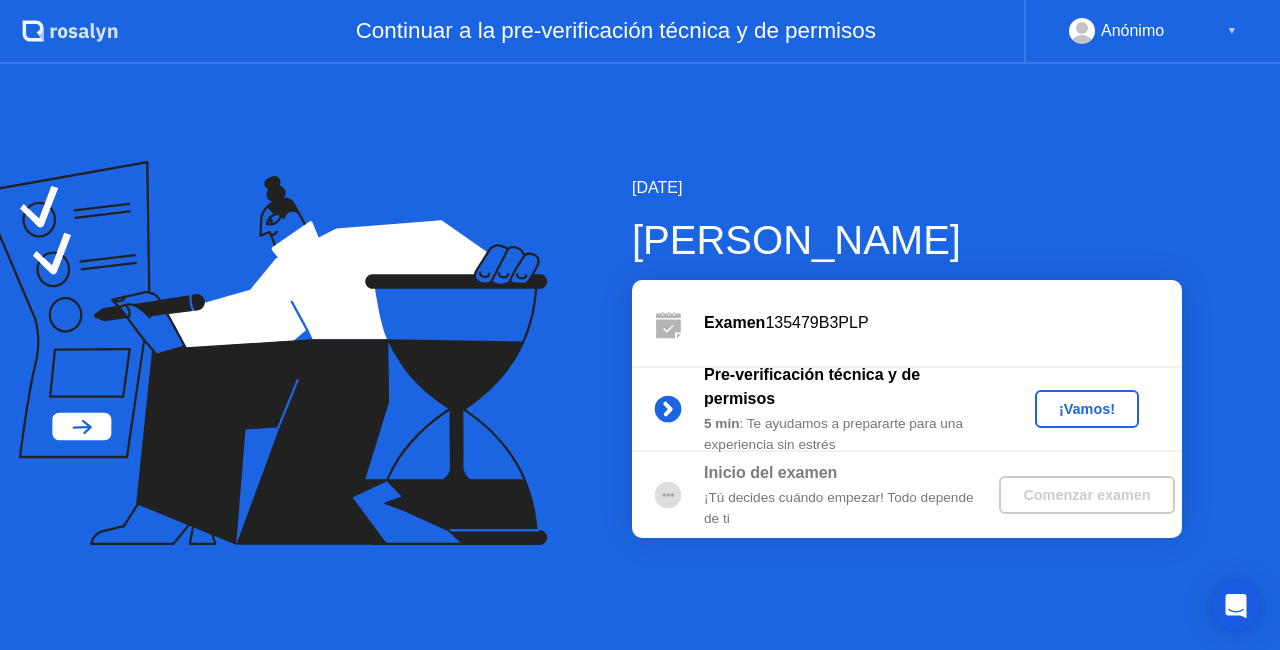 scroll, scrollTop: 0, scrollLeft: 0, axis: both 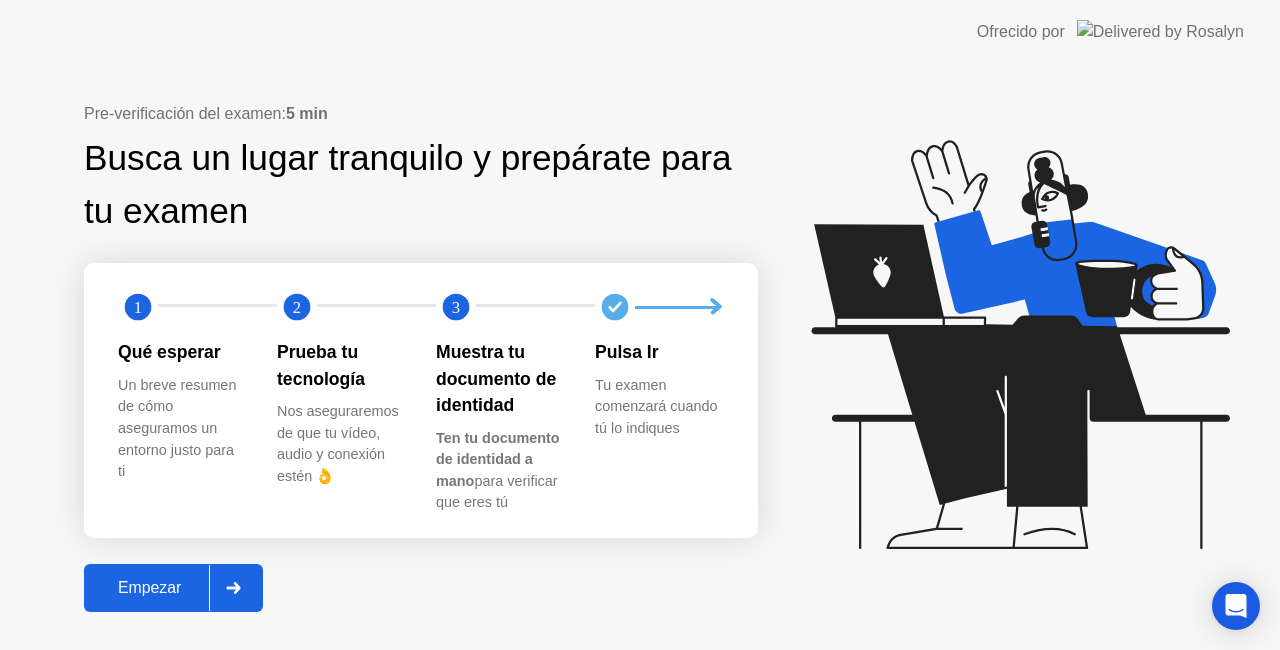 click on "Empezar" 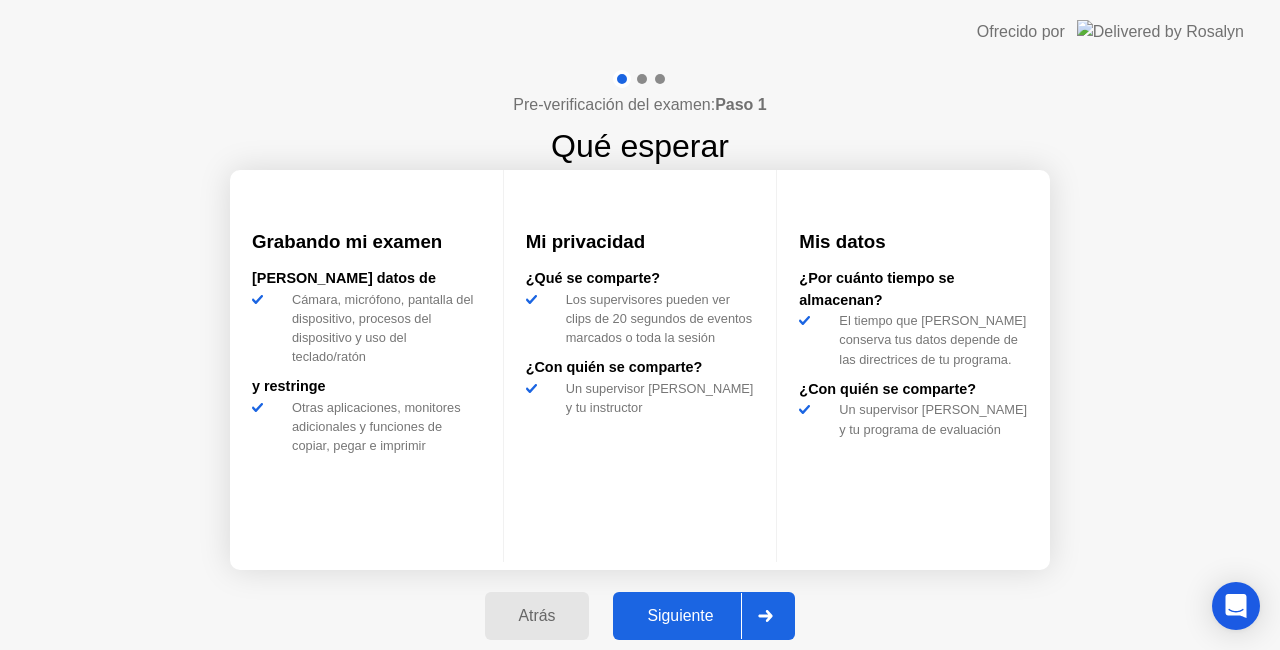 click on "Siguiente" 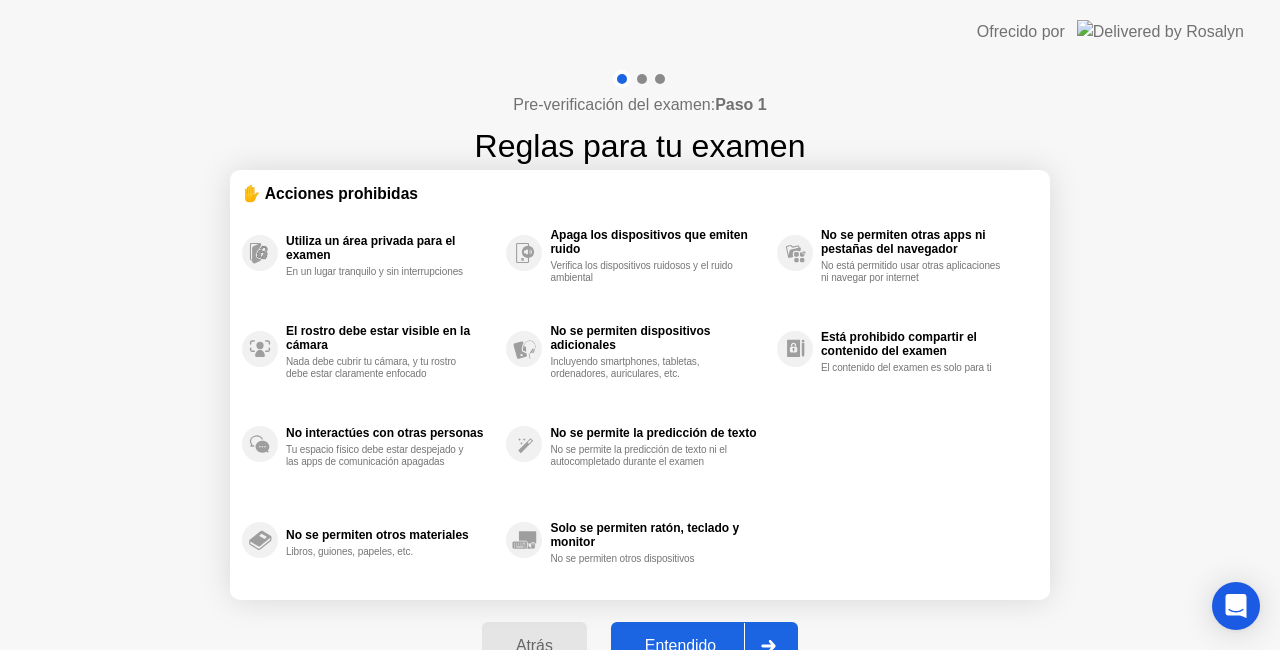 click on "Entendido" 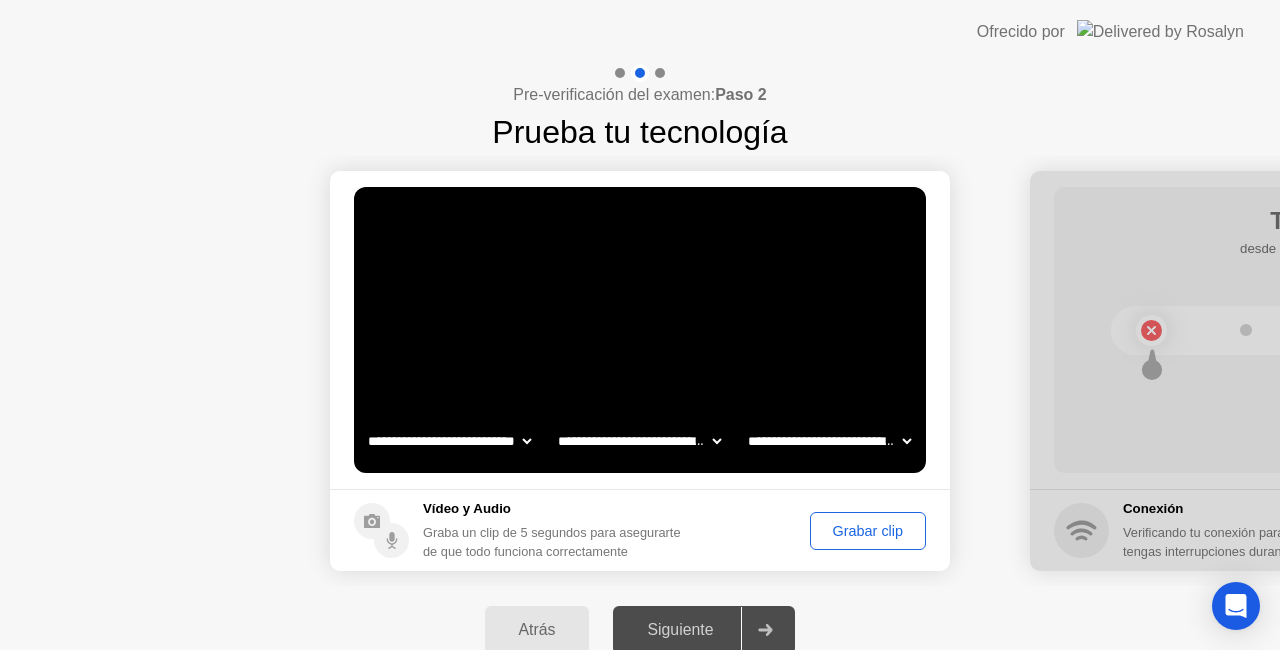 click on "Grabar clip" 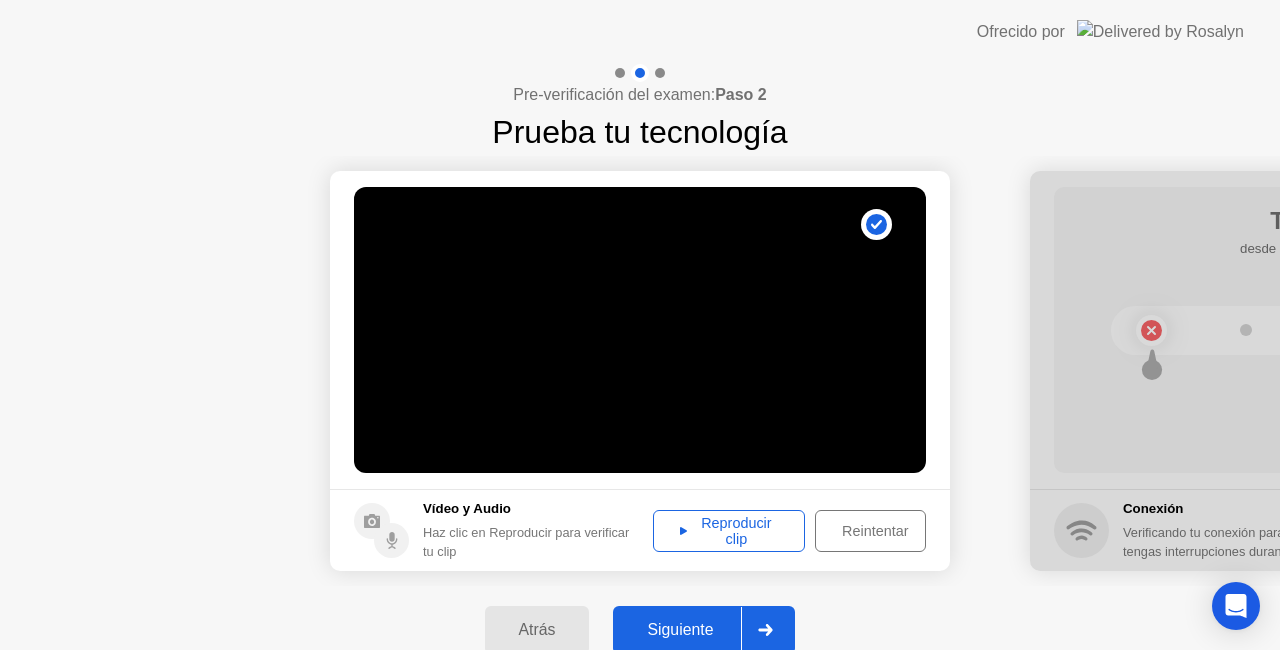 click on "Reproducir clip" 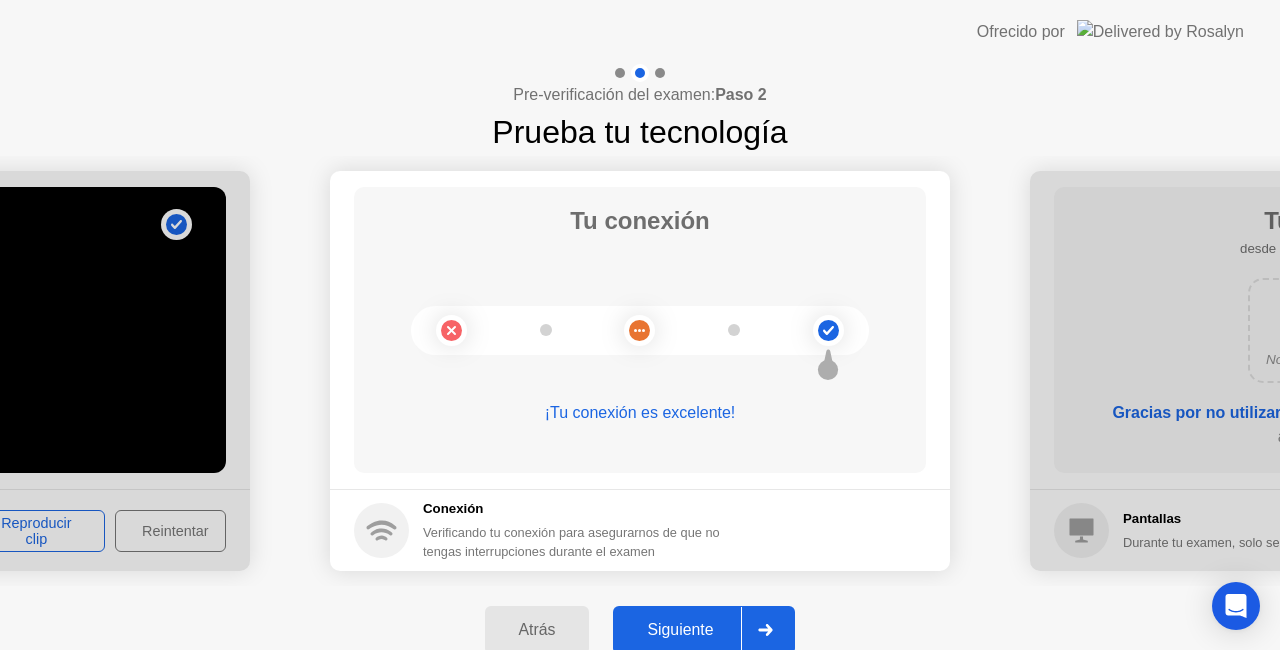 click on "Siguiente" 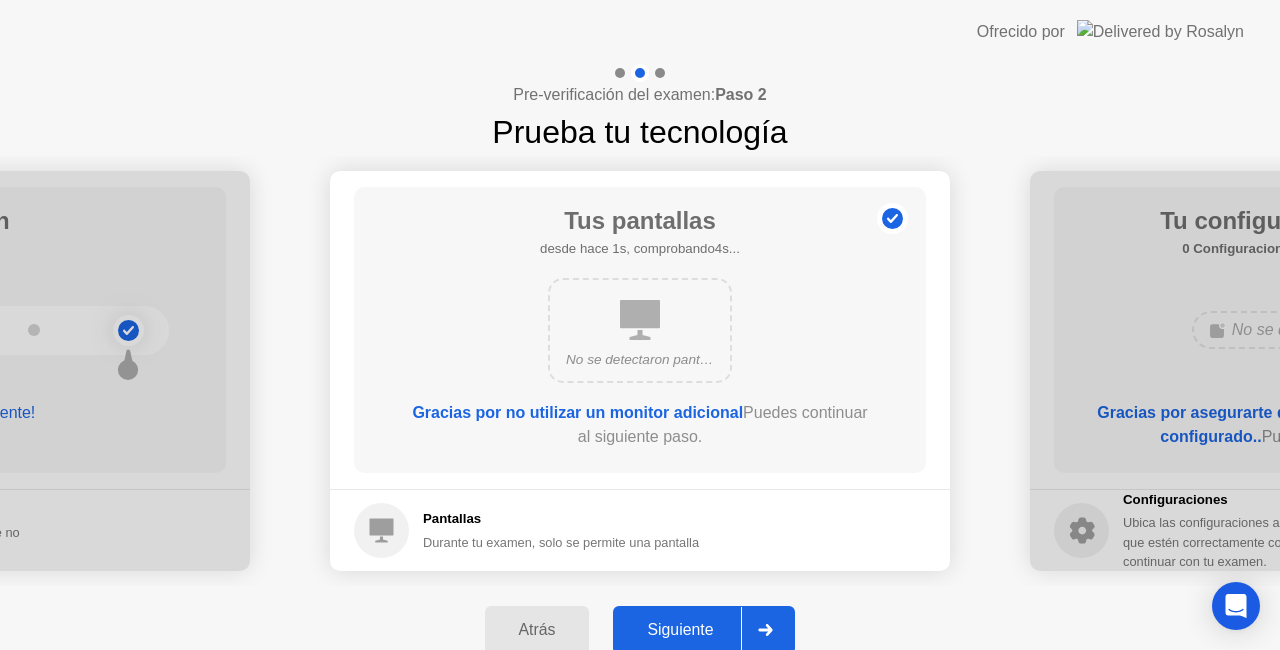 click on "Siguiente" 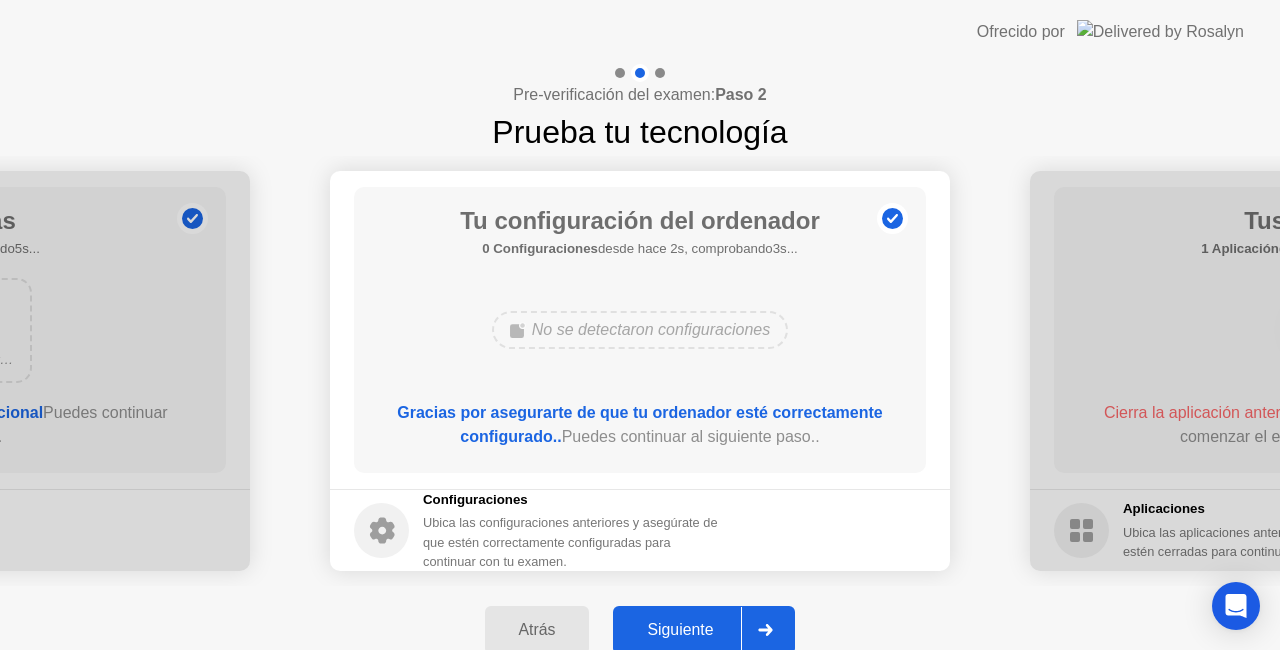 click on "Siguiente" 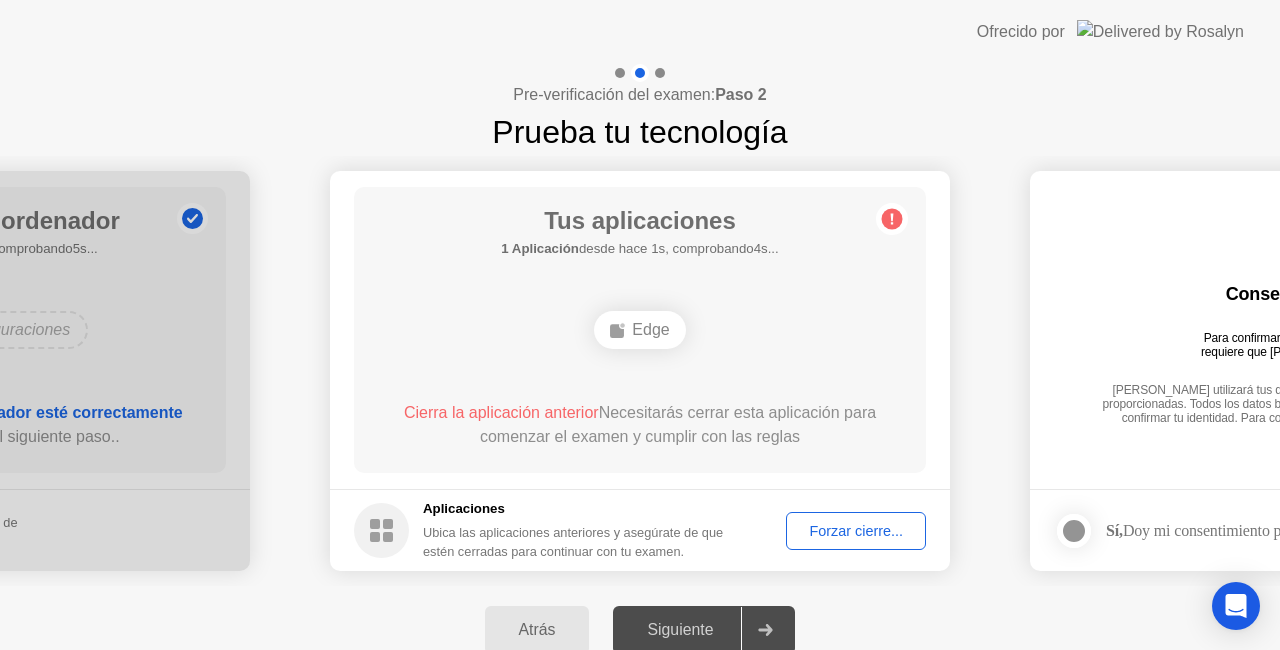 click on "Forzar cierre..." 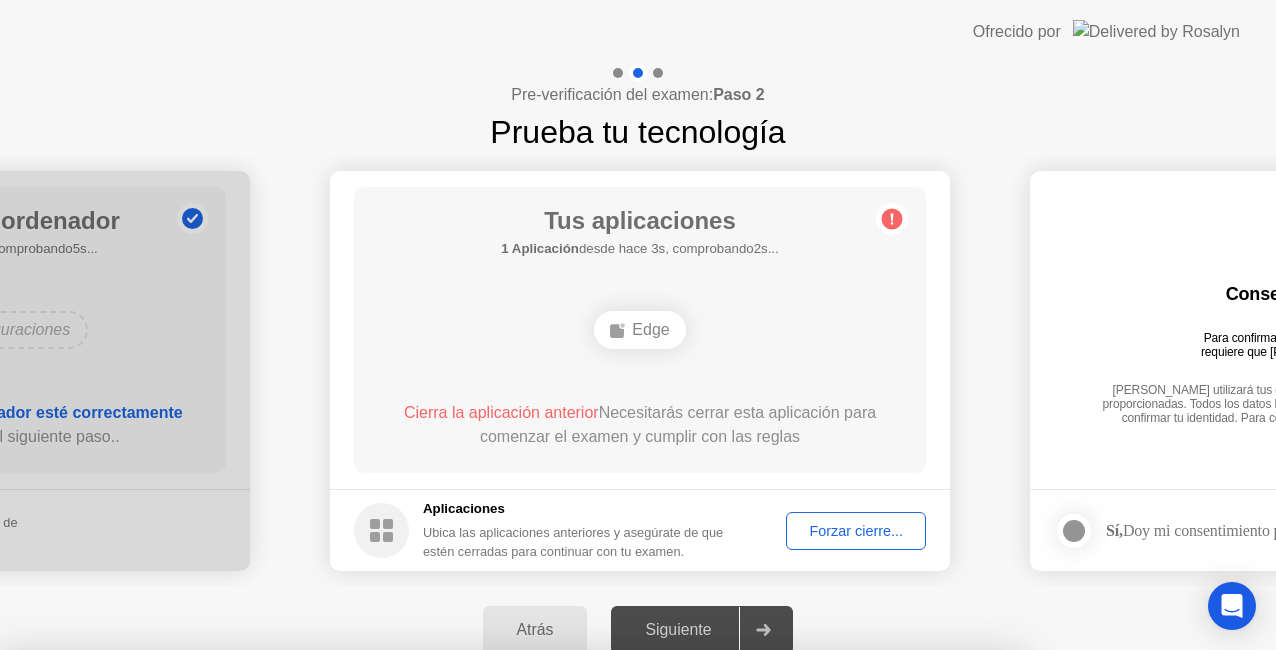 click on "Confirmar" at bounding box center [584, 926] 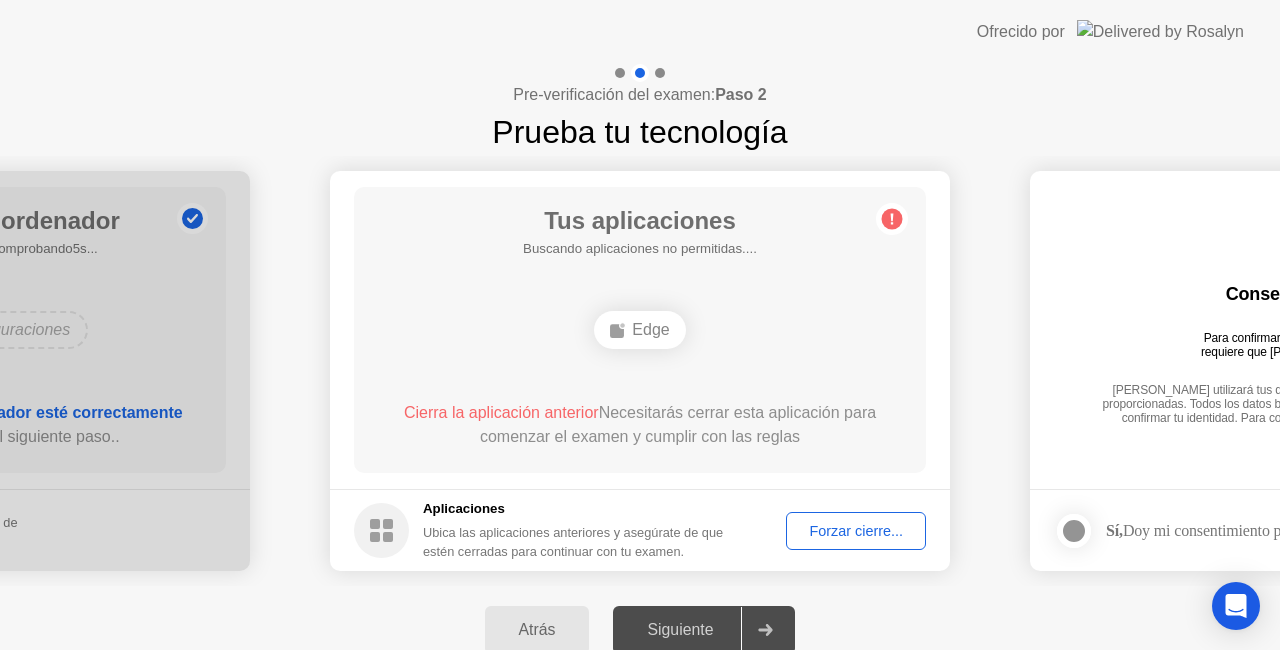 click on "Siguiente" 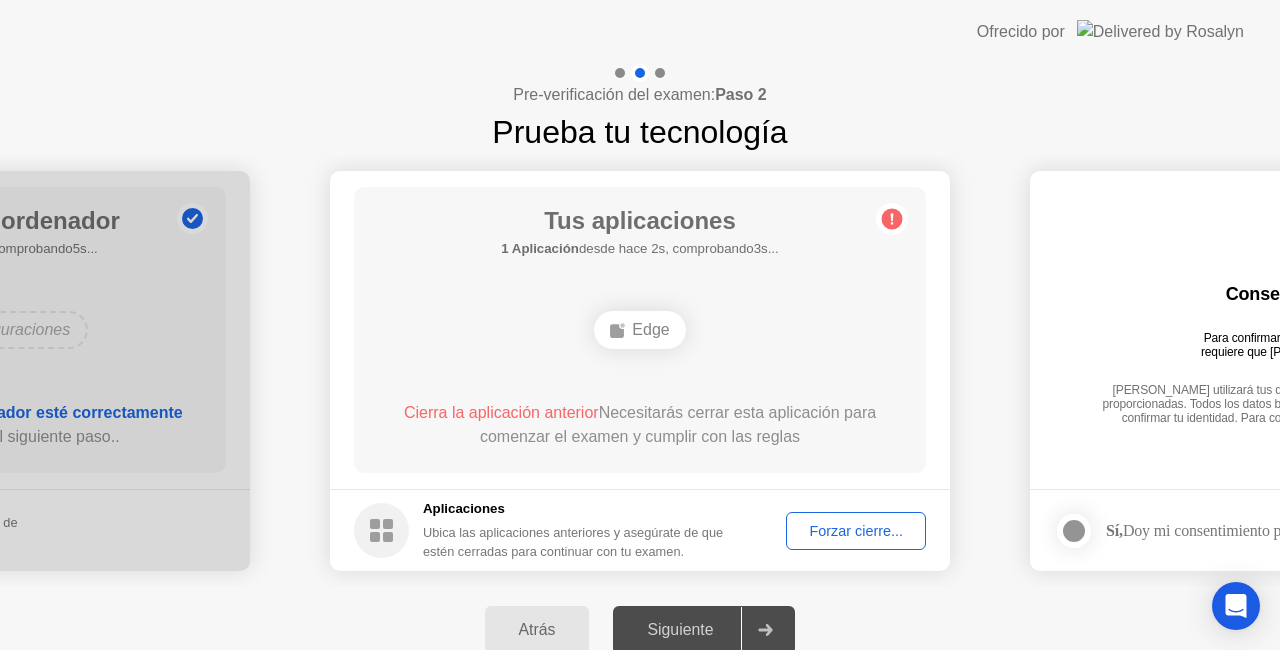 click on "Forzar cierre..." 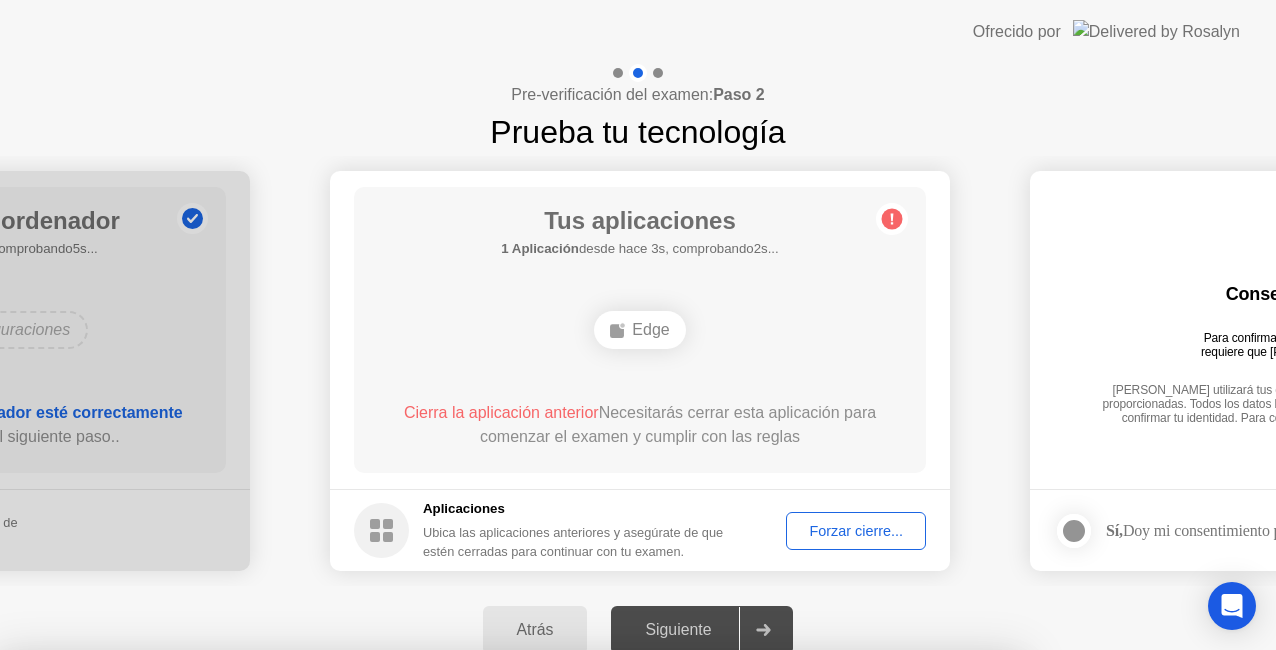 click on "Edge" at bounding box center [510, 859] 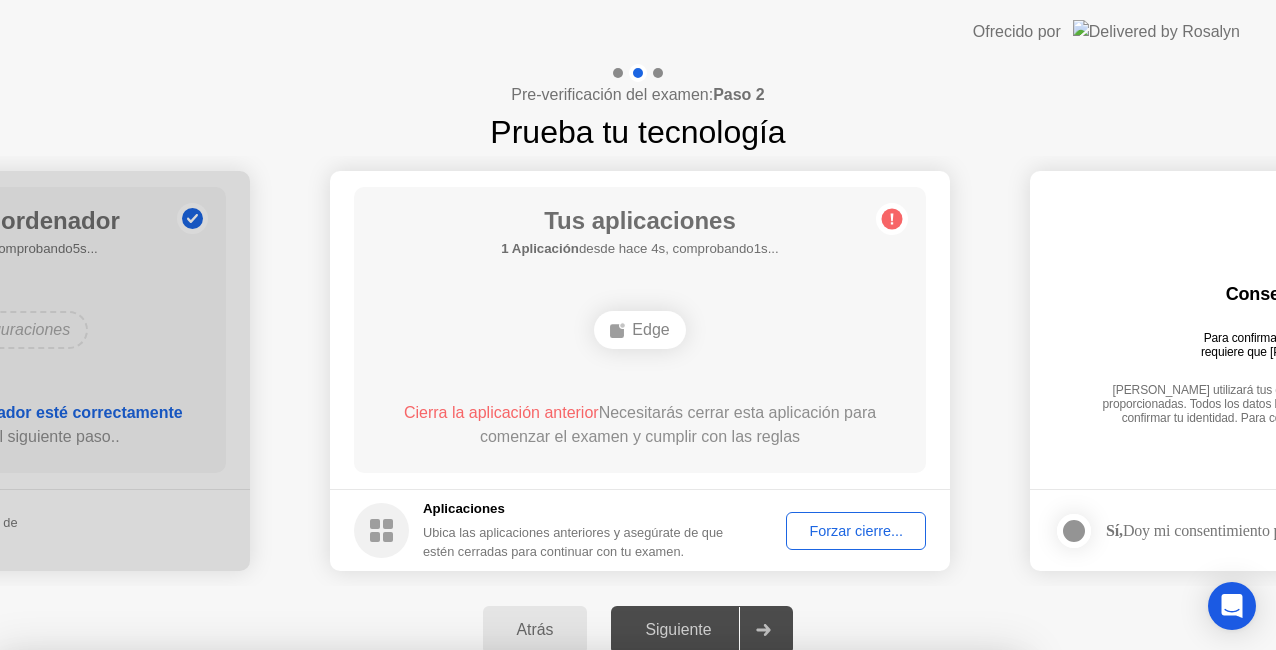 click on "Confirmar" at bounding box center (584, 926) 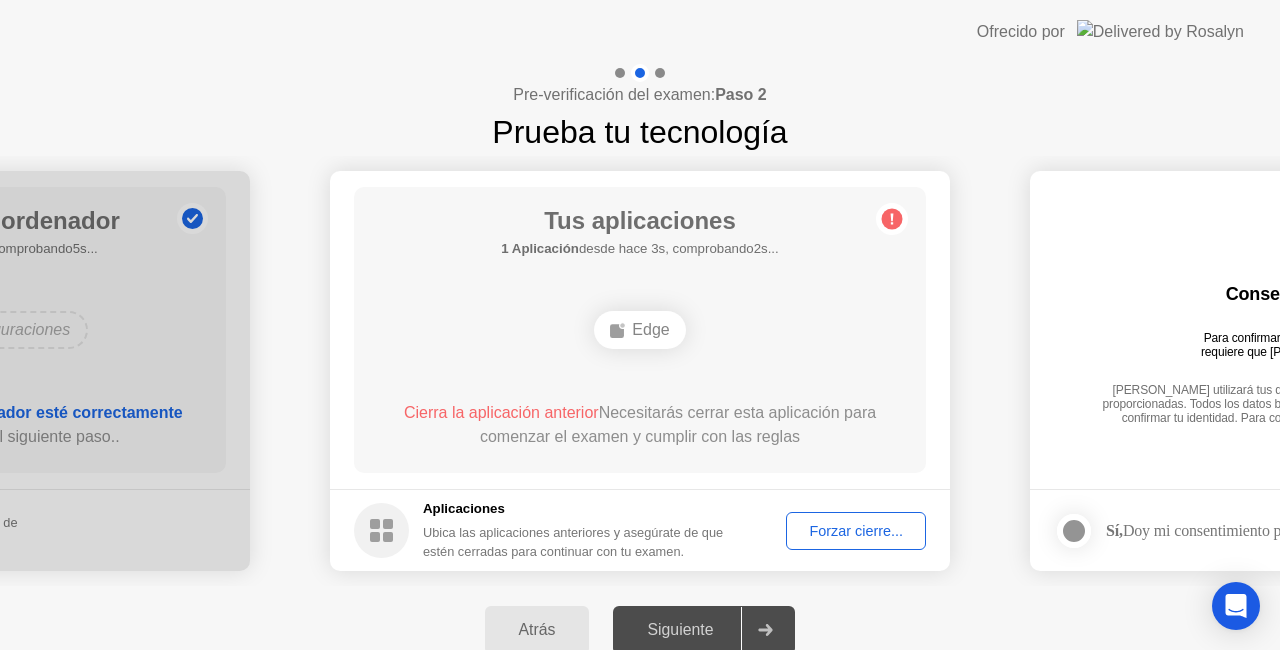 click 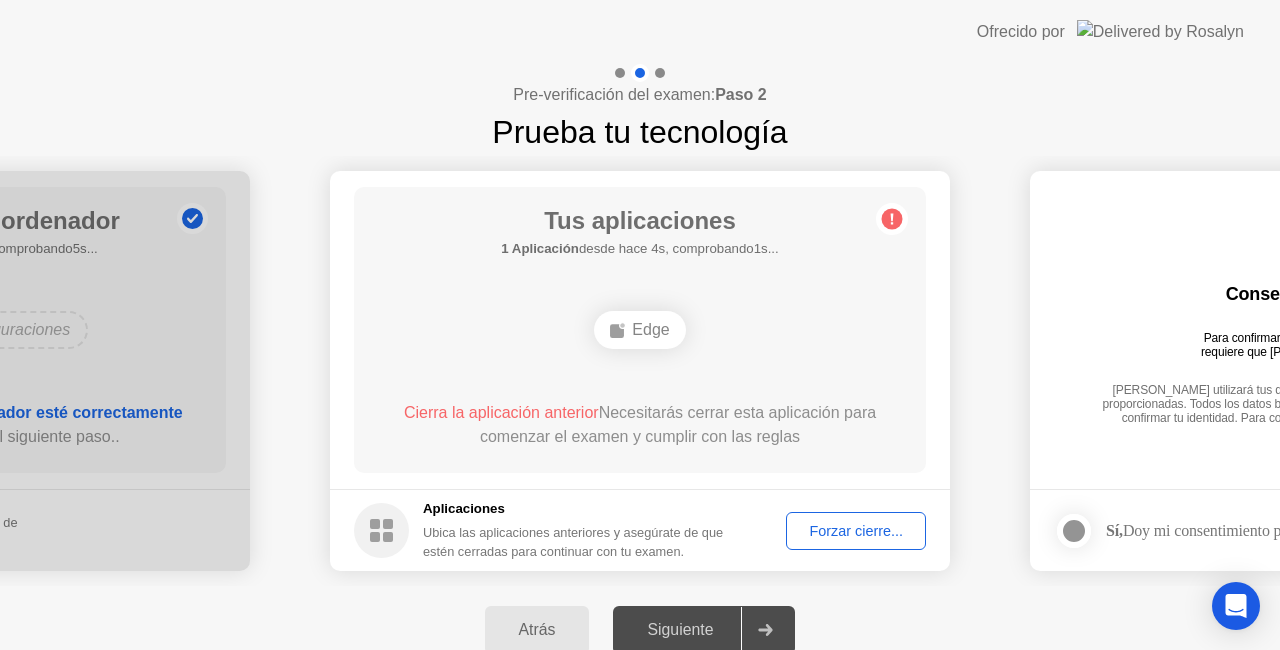 click 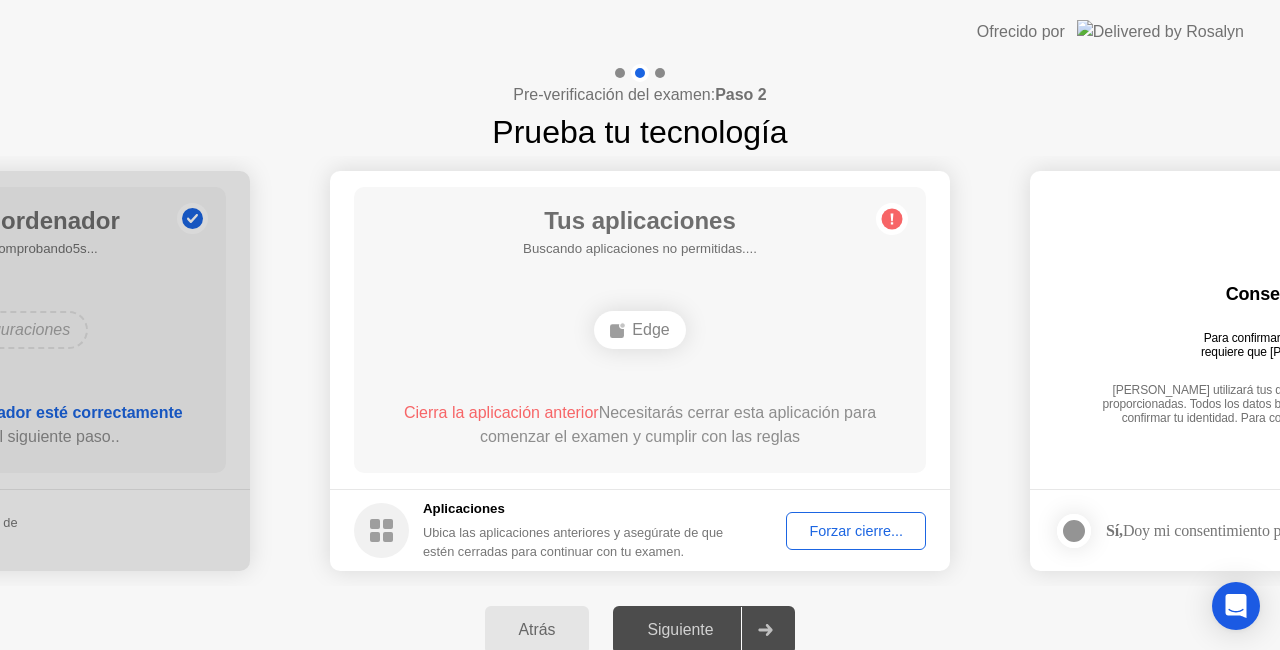 click on "Forzar cierre..." 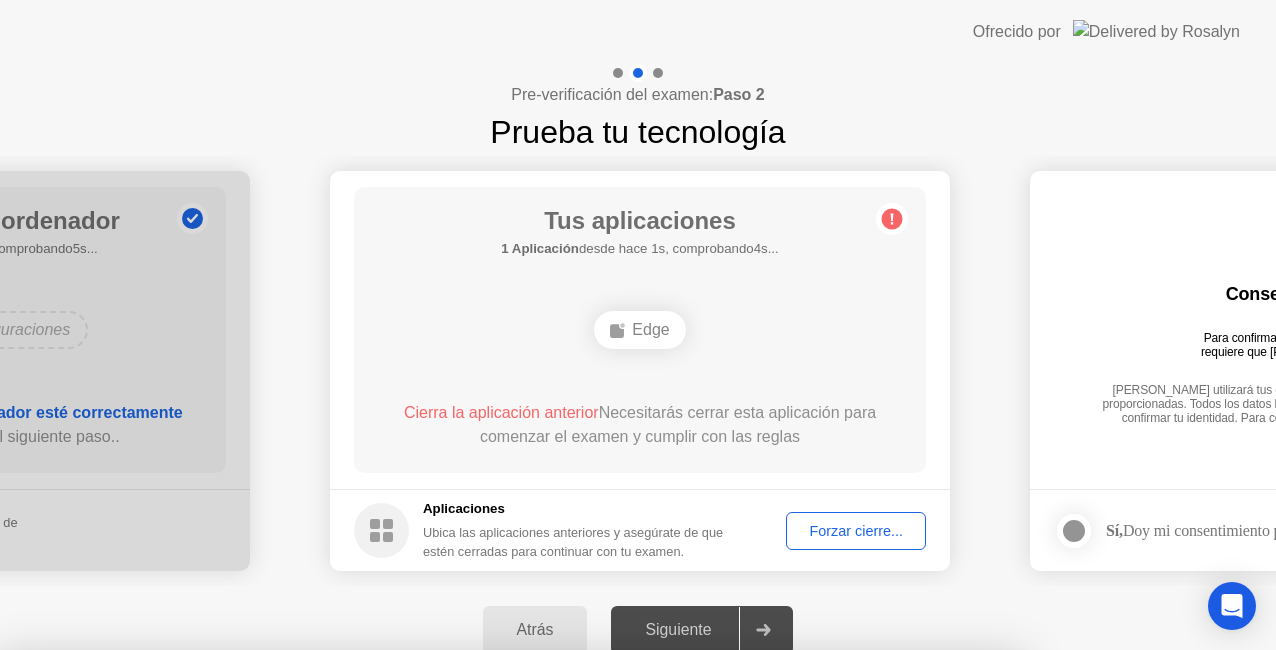 click on "Confirmar" at bounding box center (584, 926) 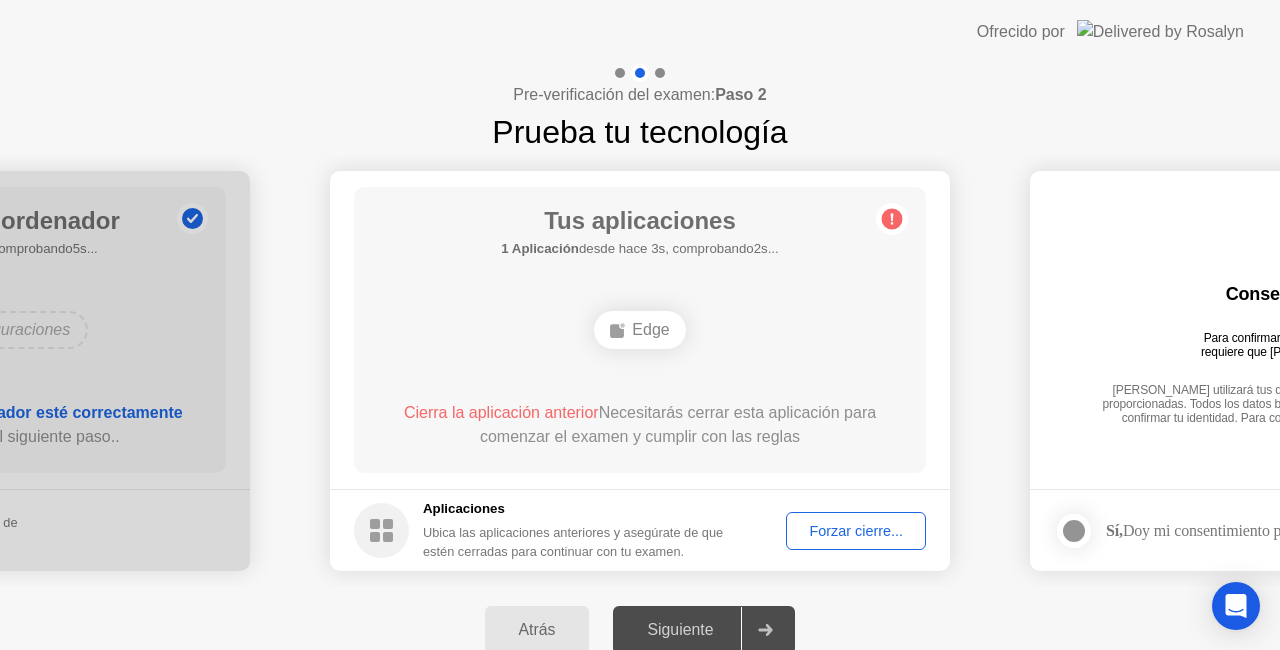 click 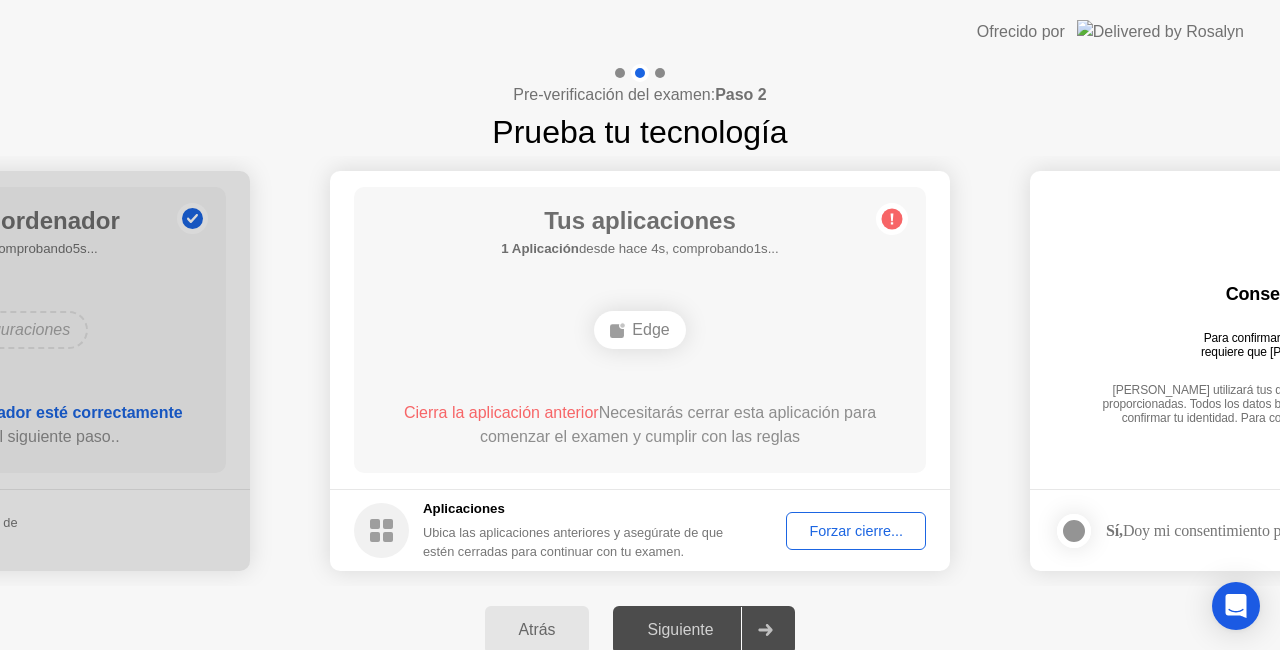 click 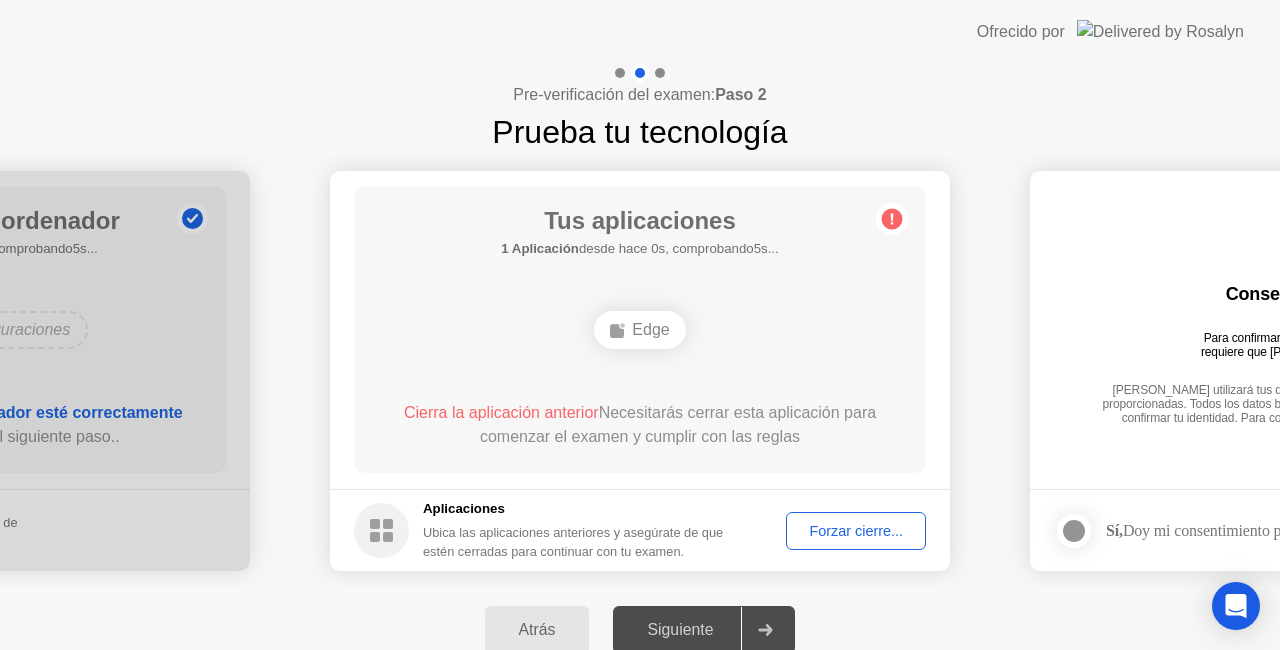 click on "Consentimiento biométrico   Para confirmar tu identidad, tu programa de pruebas requiere que [PERSON_NAME] utilice identificadores biométricos.   [PERSON_NAME] utilizará tus datos biométricos para comparar los rostros en las fotos proporcionadas. Todos los datos biométricos serán eliminados inmediatamente después de confirmar tu identidad. Para continuar, por favor da tu consentimiento para el uso de biometría." 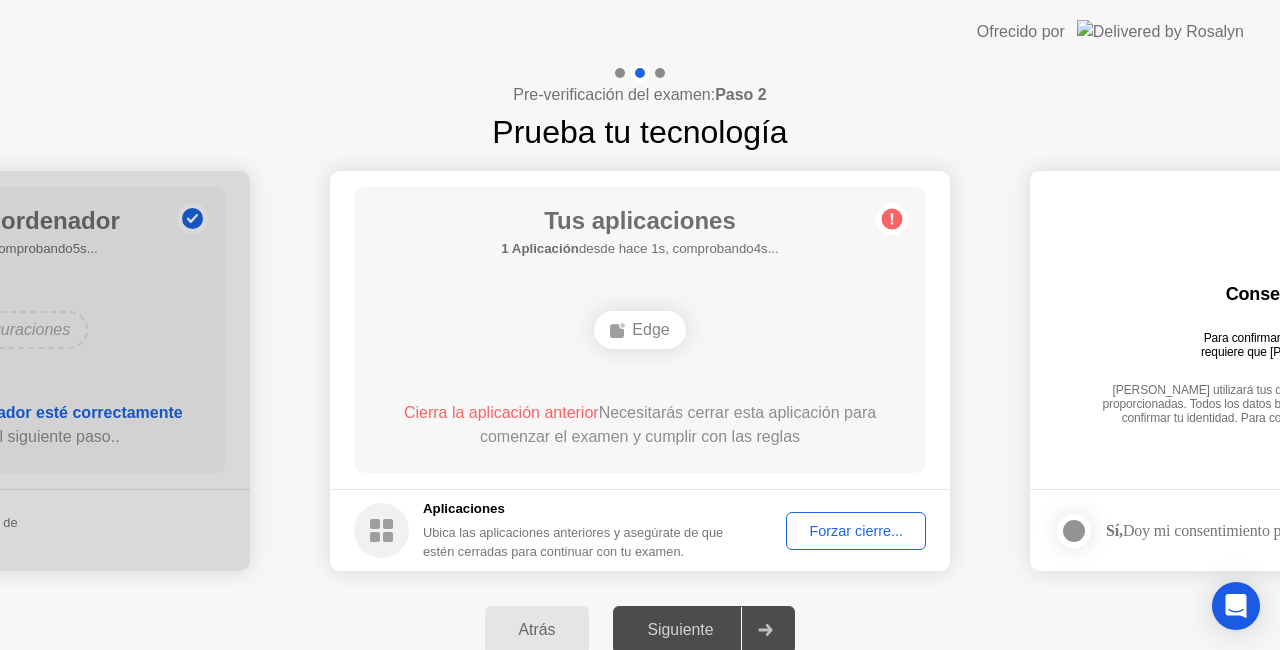 click on "Siguiente" 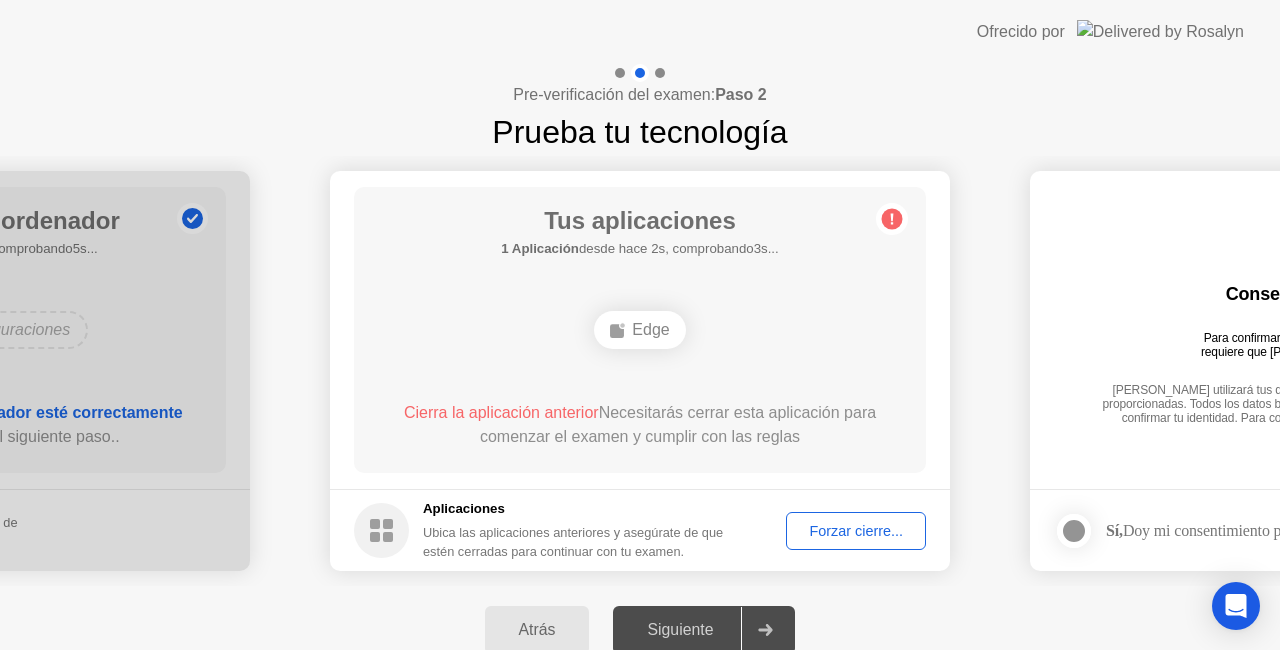 click on "Siguiente" 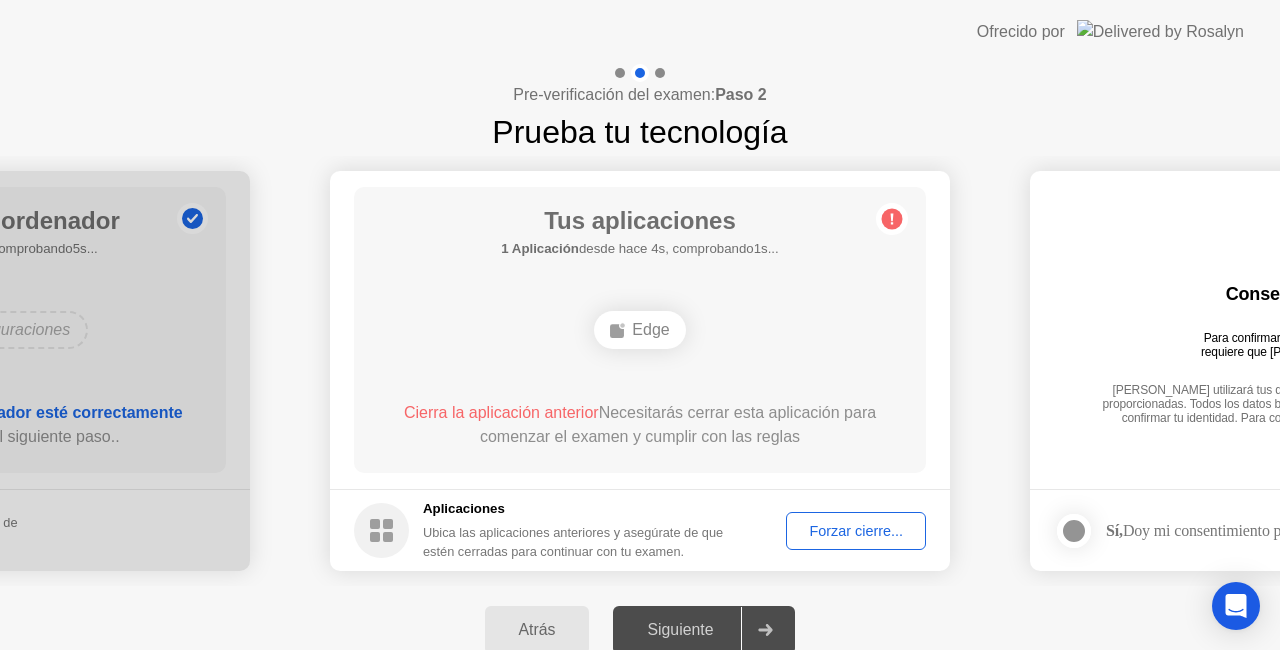 click on "Forzar cierre..." 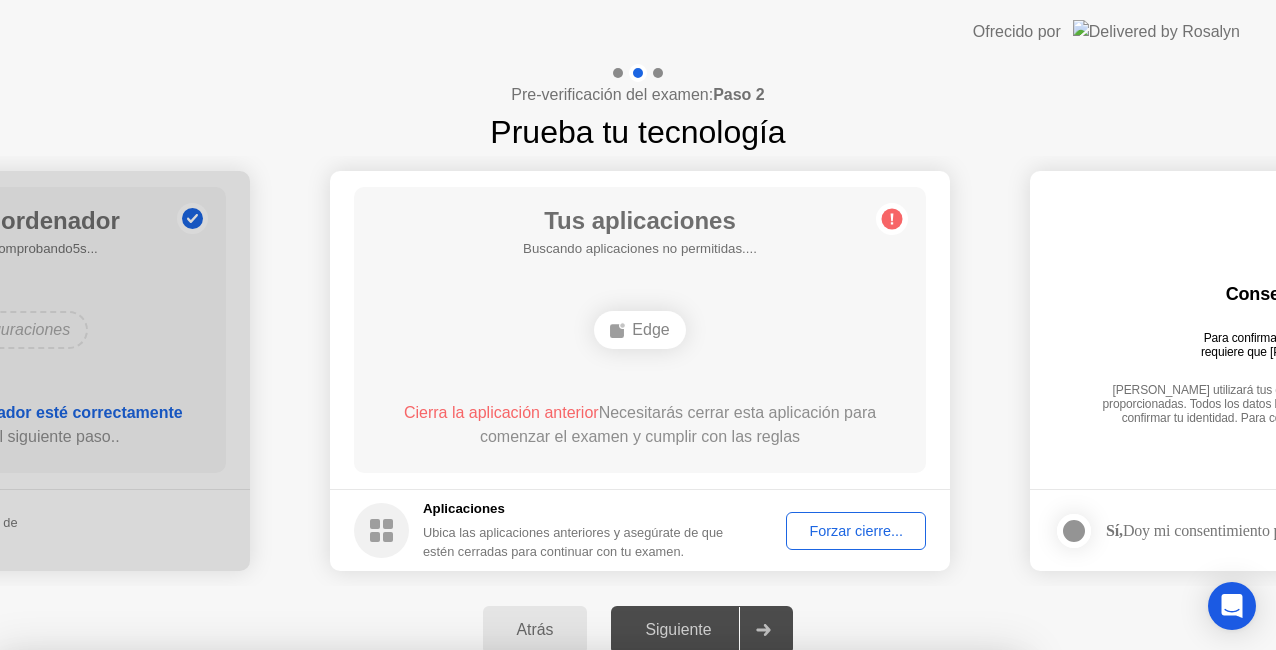 click on "Cancelar" at bounding box center [433, 926] 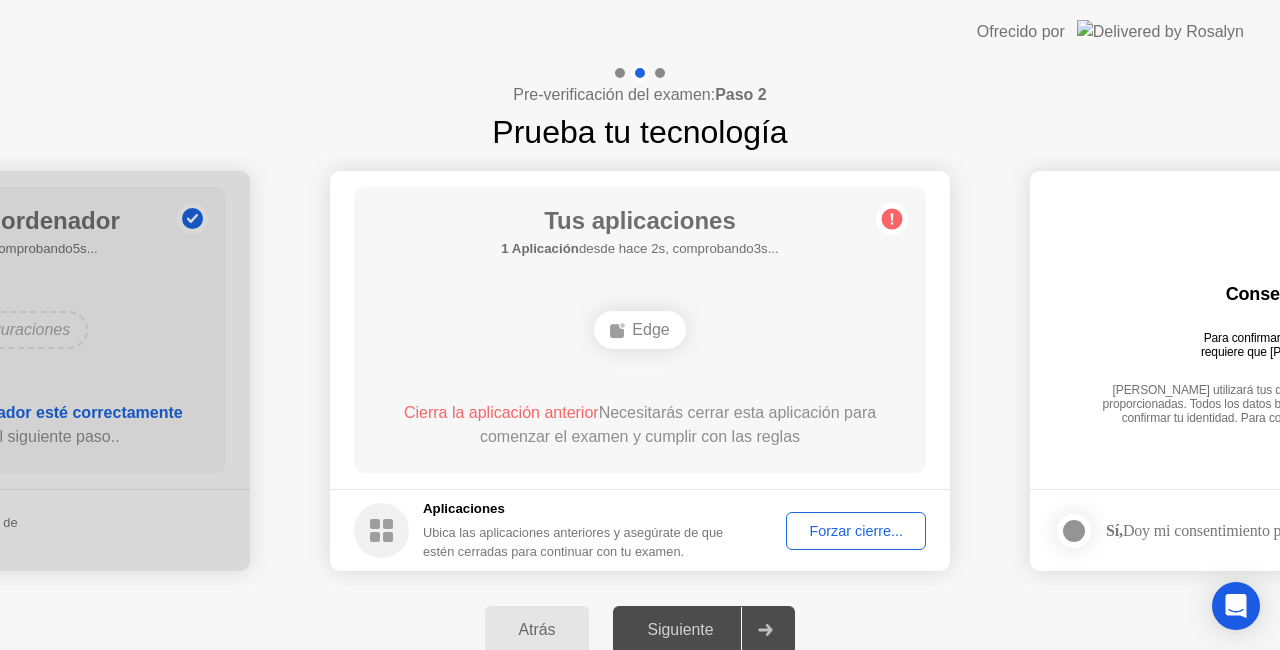 click on "Edge" 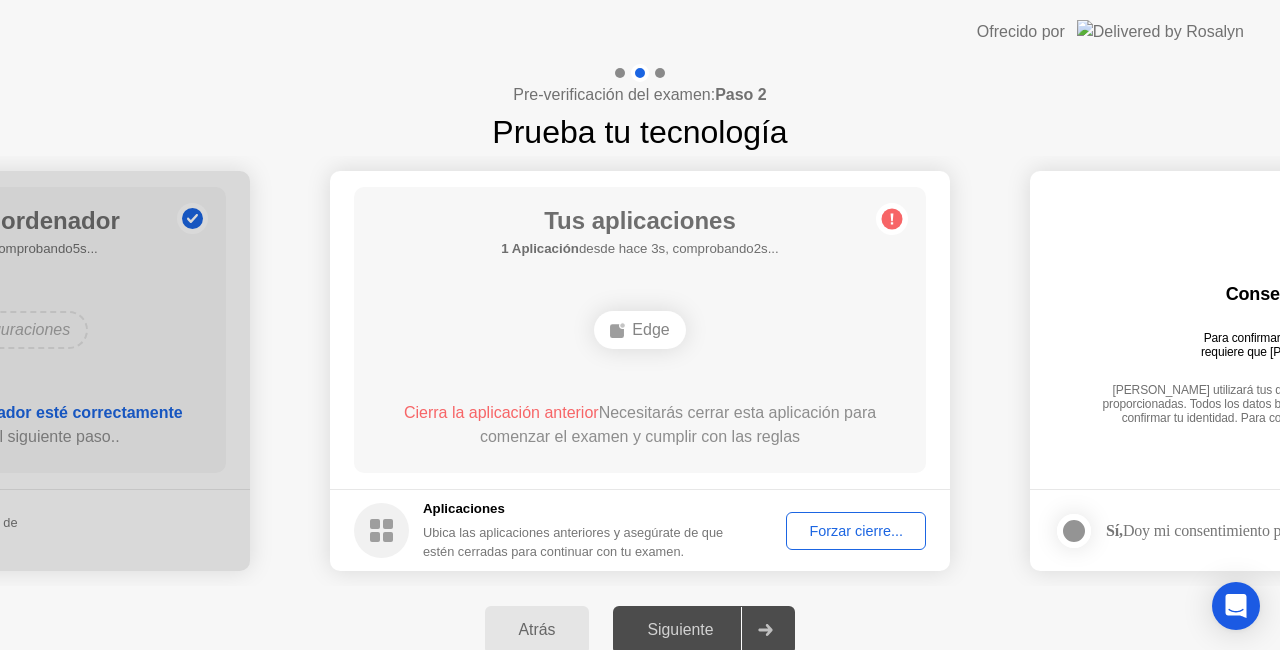 click on "Forzar cierre..." 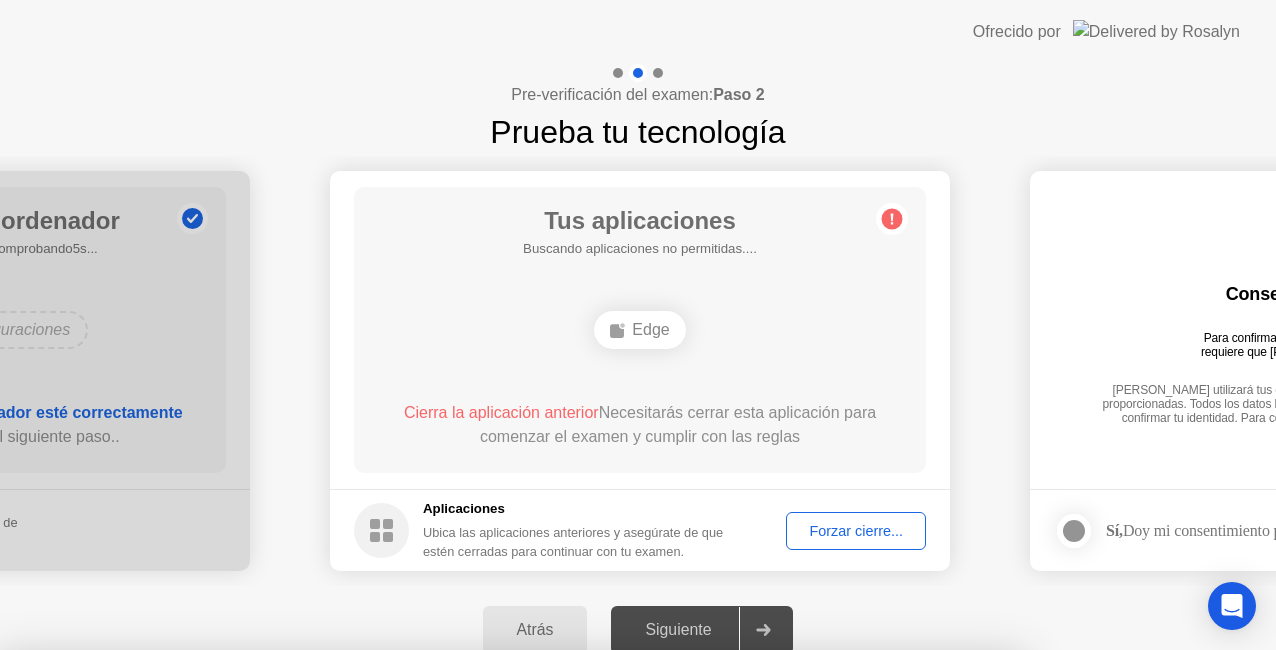 click on "Confirmar" at bounding box center (584, 926) 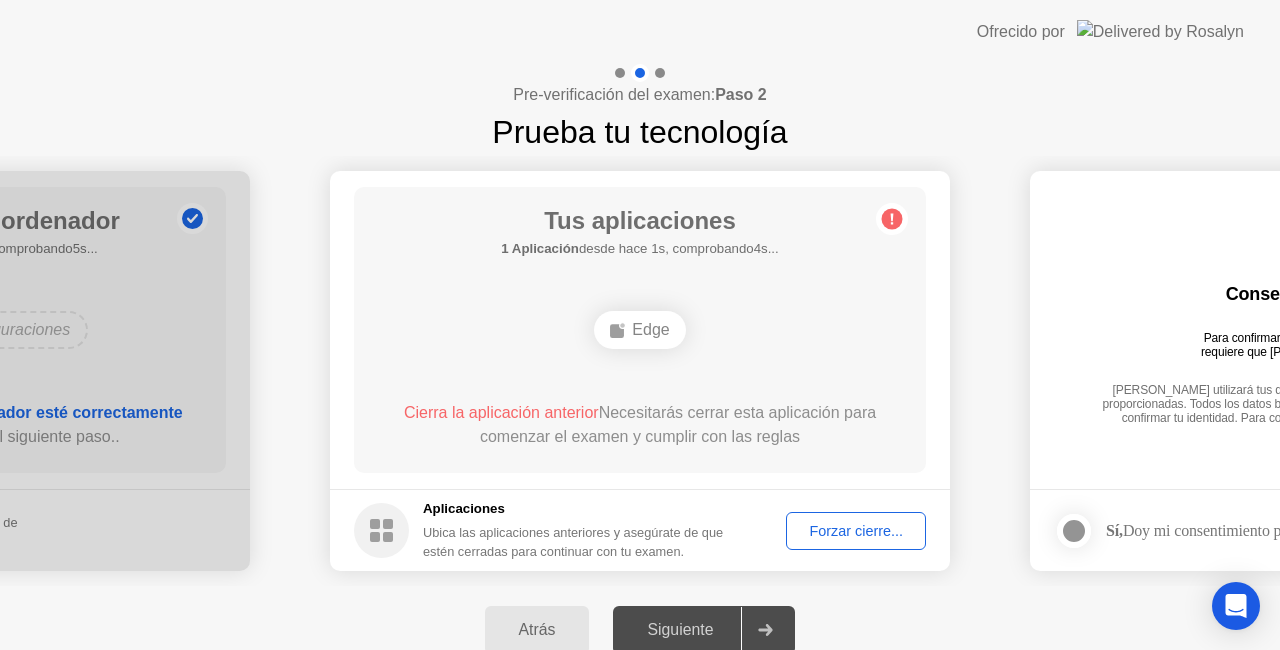 click on "Forzar cierre..." 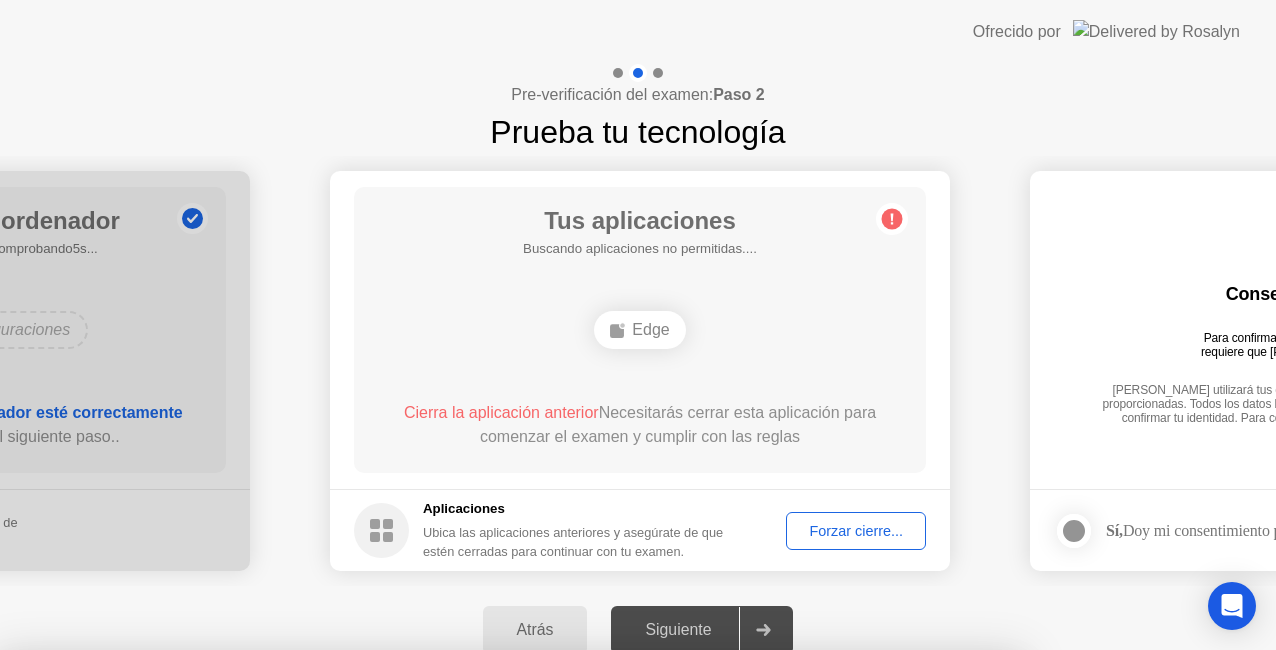 click on "Aprende más sobre cómo cerrar aplicaciones" at bounding box center [510, 803] 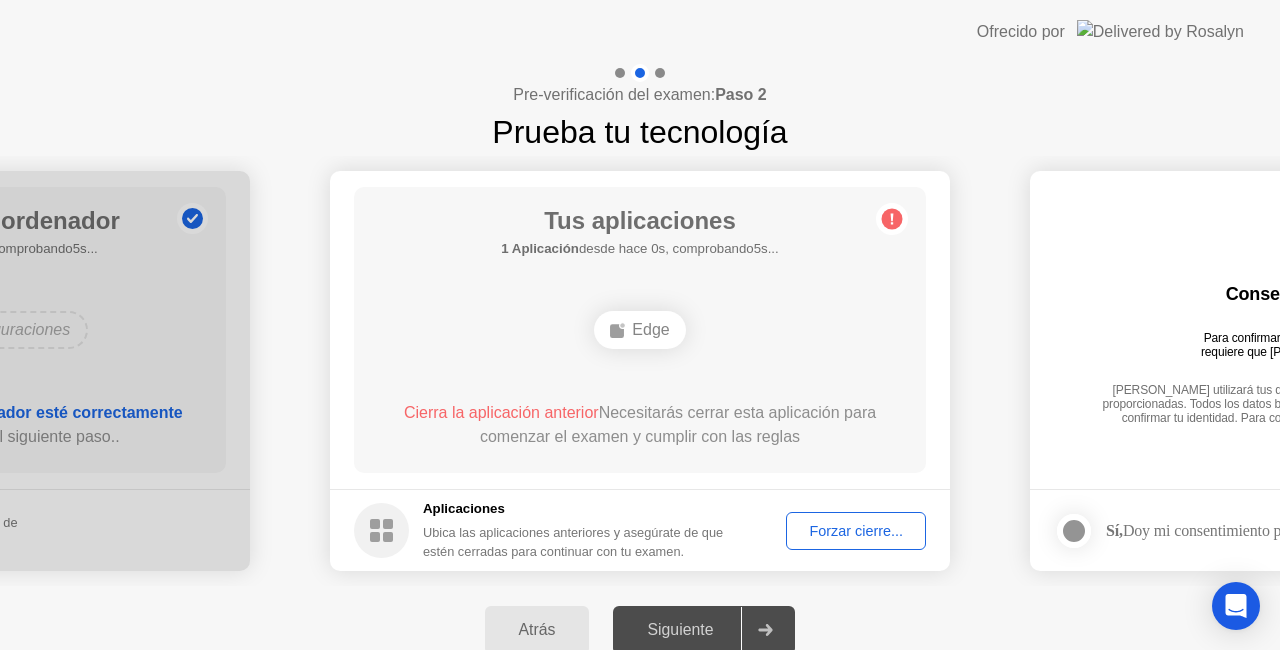 click on "Cierra la aplicación anterior" 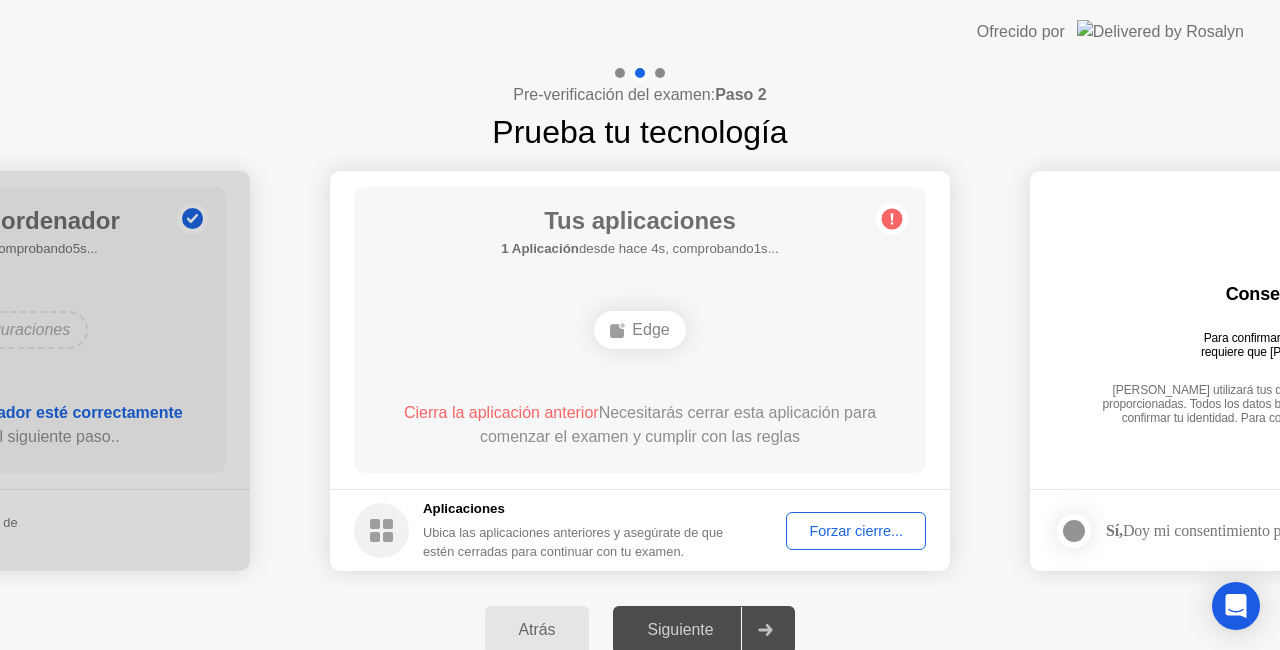 click on "Forzar cierre..." 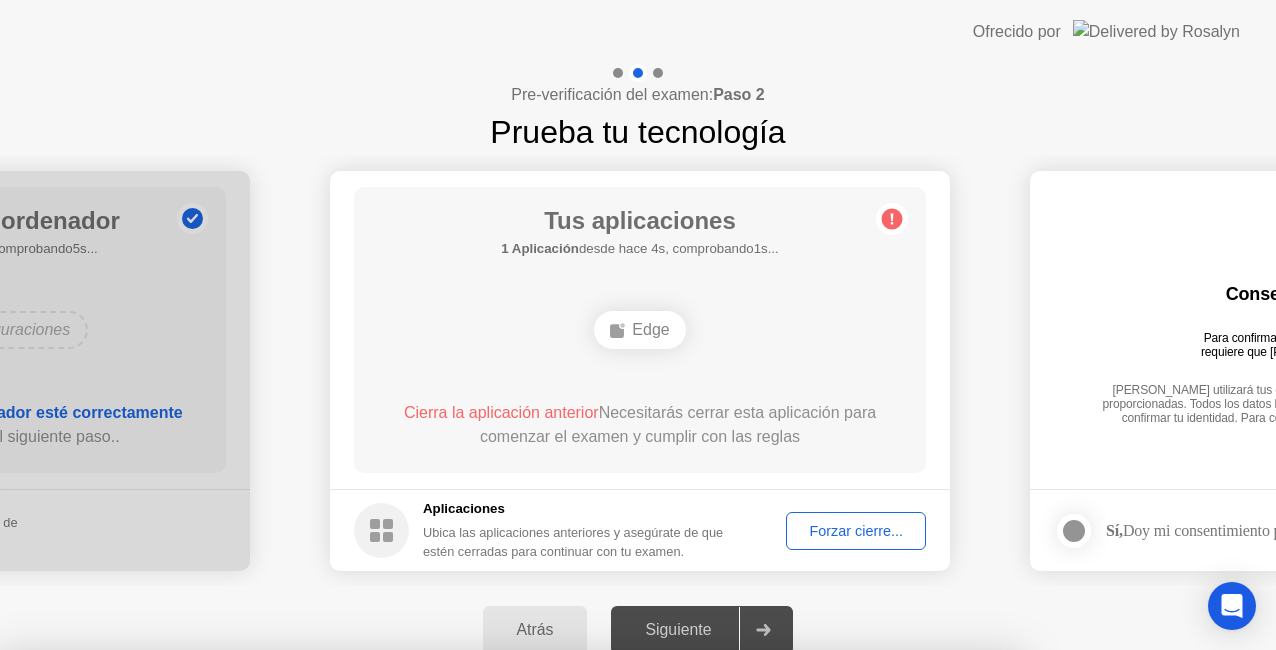 click on "Confirmar" at bounding box center [584, 926] 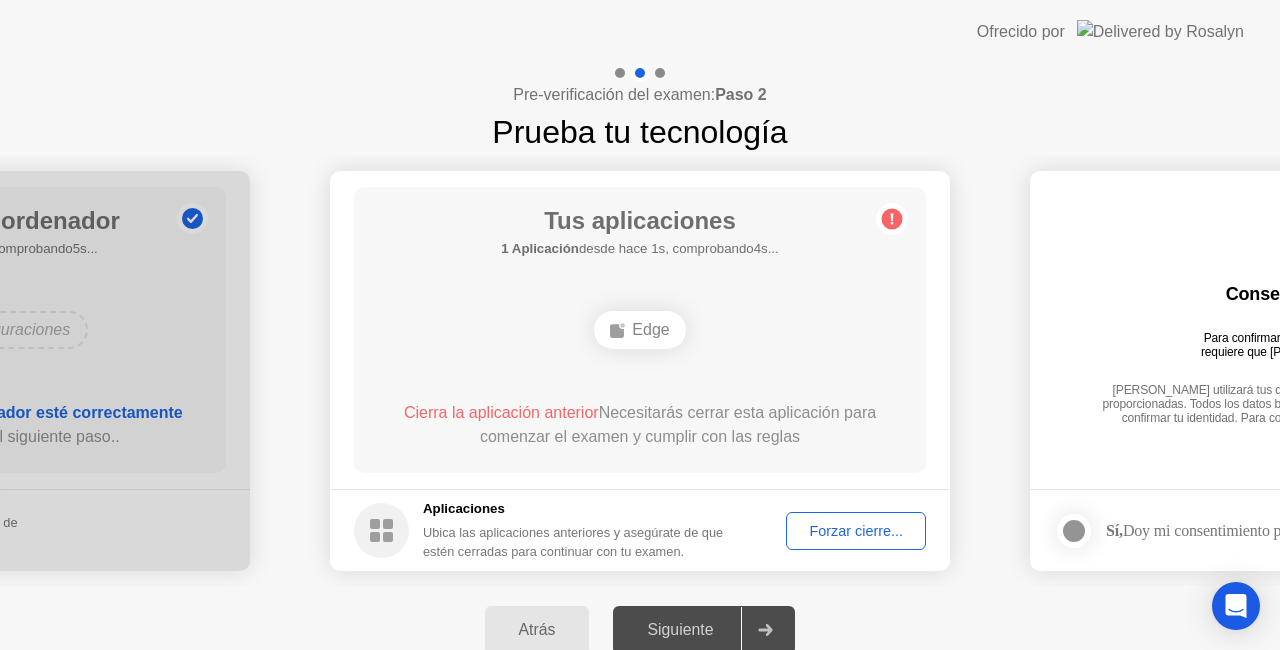 click 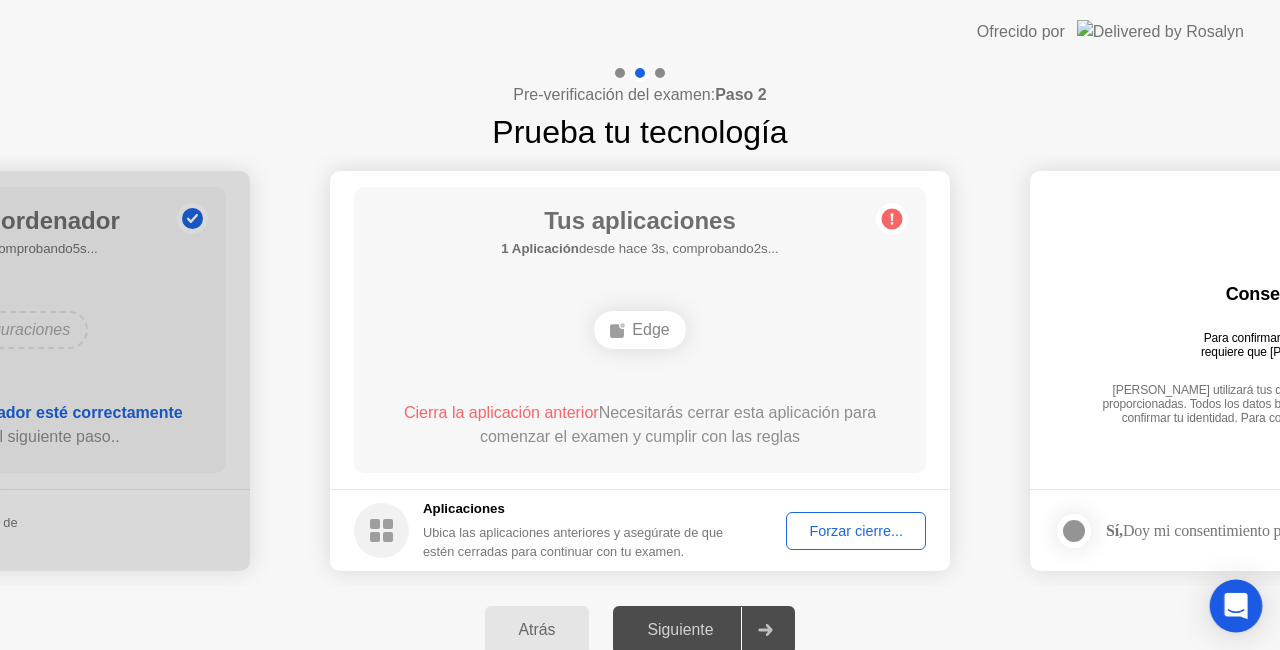 click 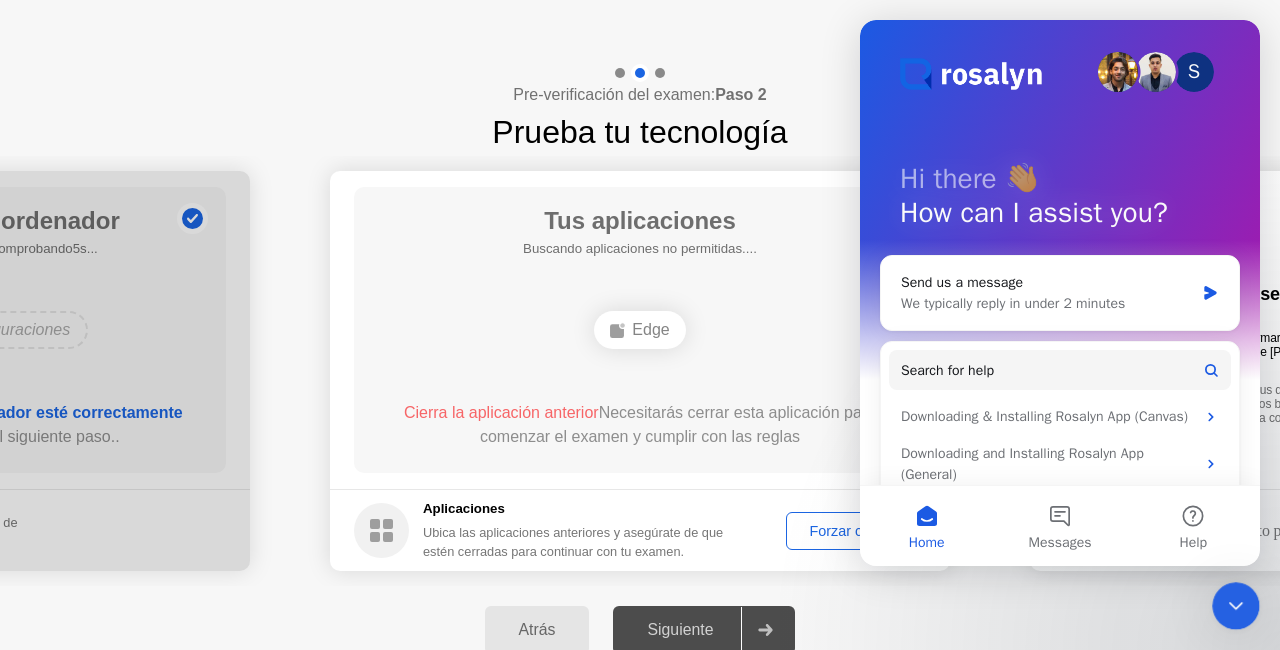 scroll, scrollTop: 0, scrollLeft: 0, axis: both 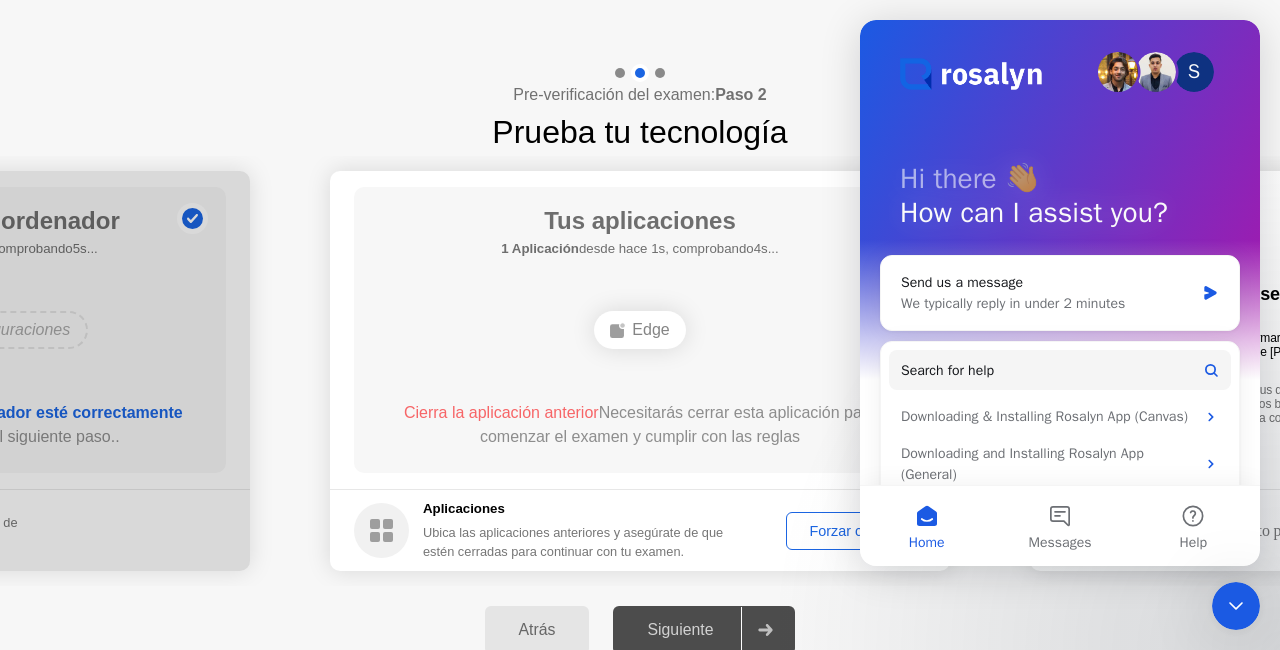 click on "Atrás Siguiente" 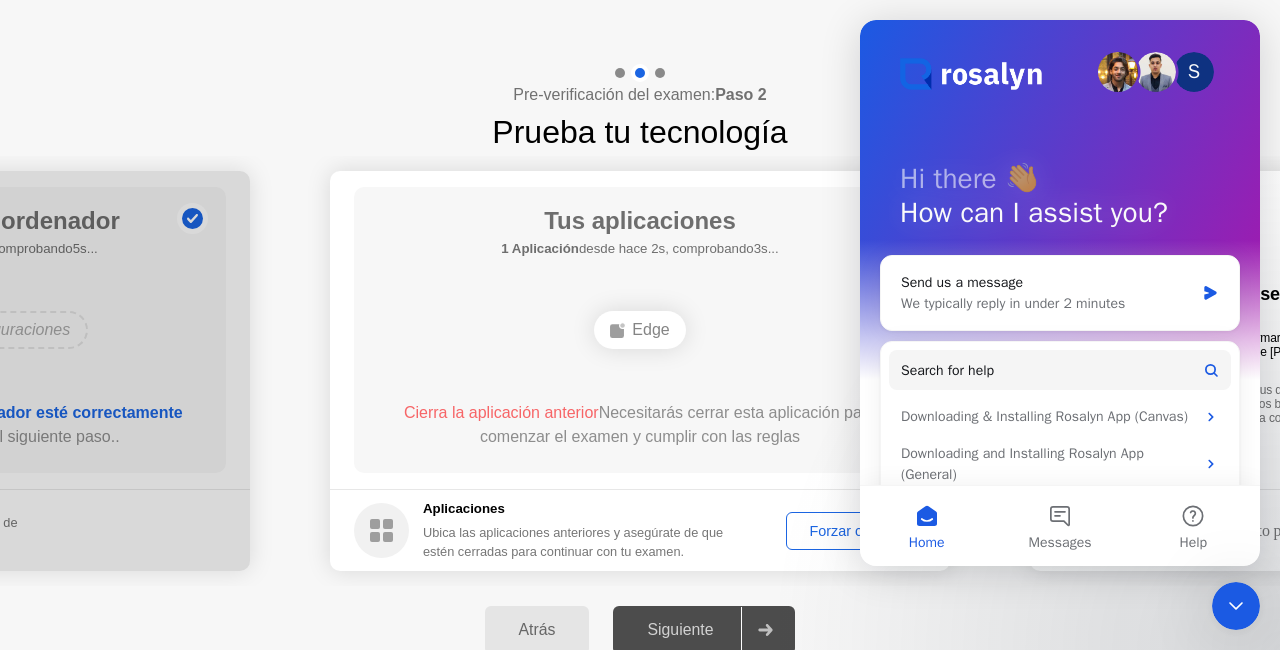 click on "Ofrecido por" 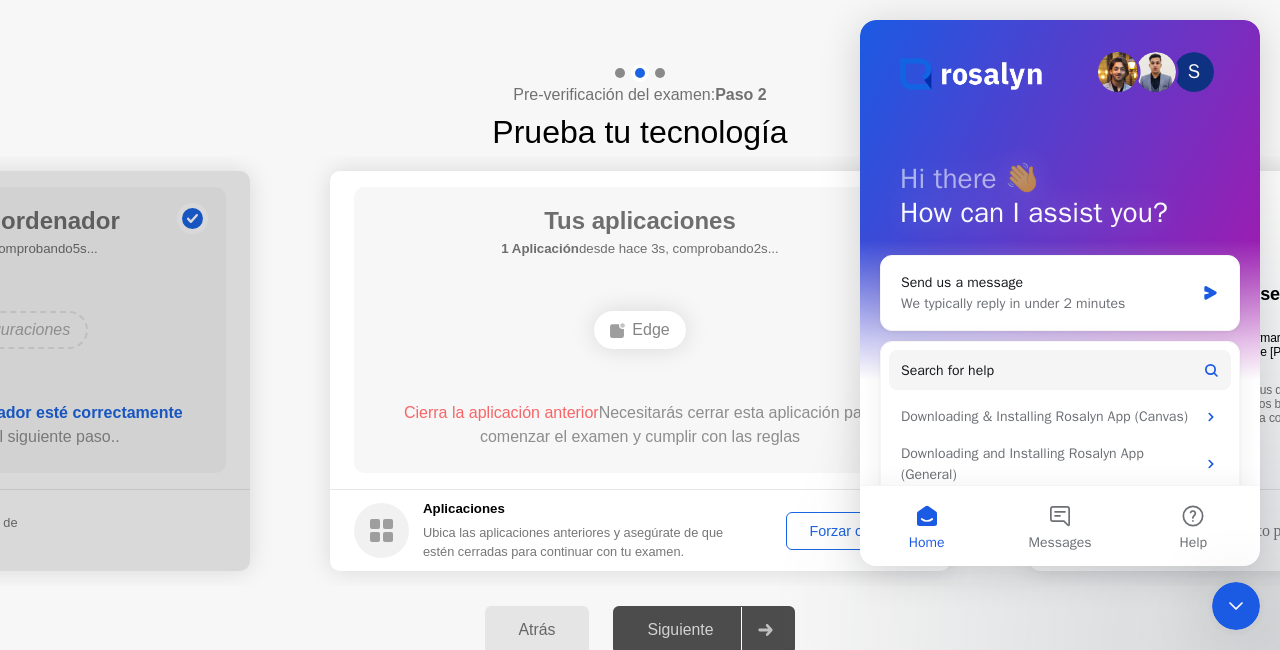 click on "Ofrecido por" 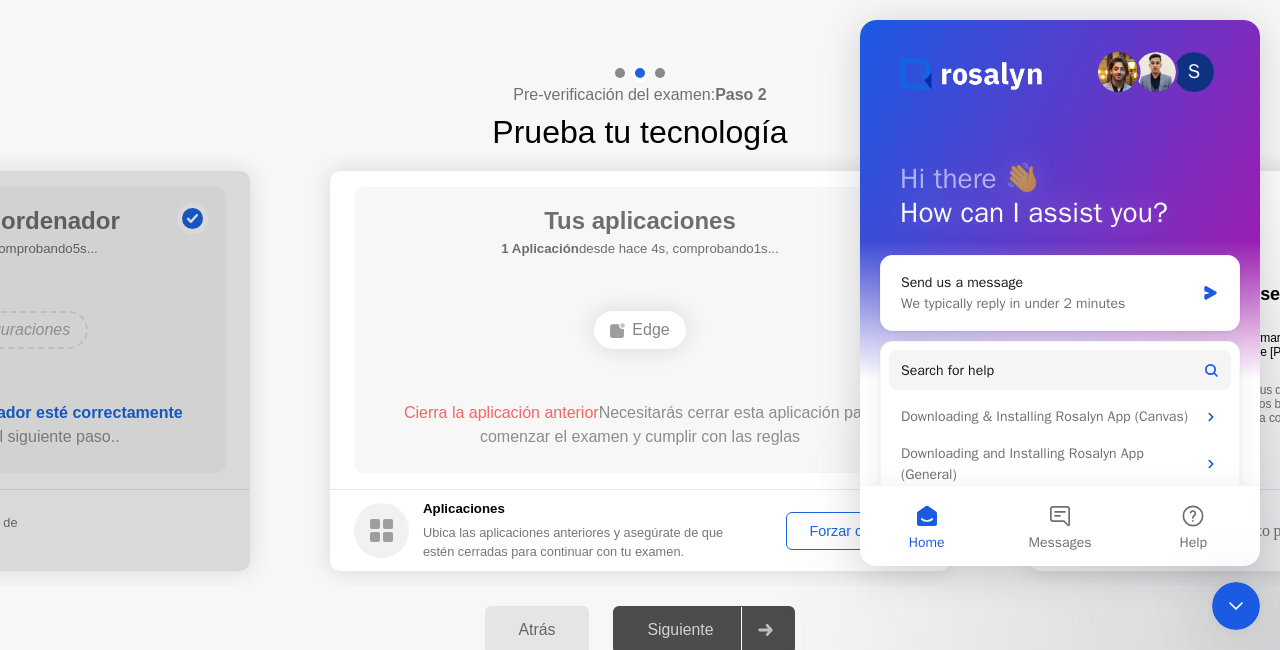 drag, startPoint x: 845, startPoint y: 32, endPoint x: 911, endPoint y: 12, distance: 68.96376 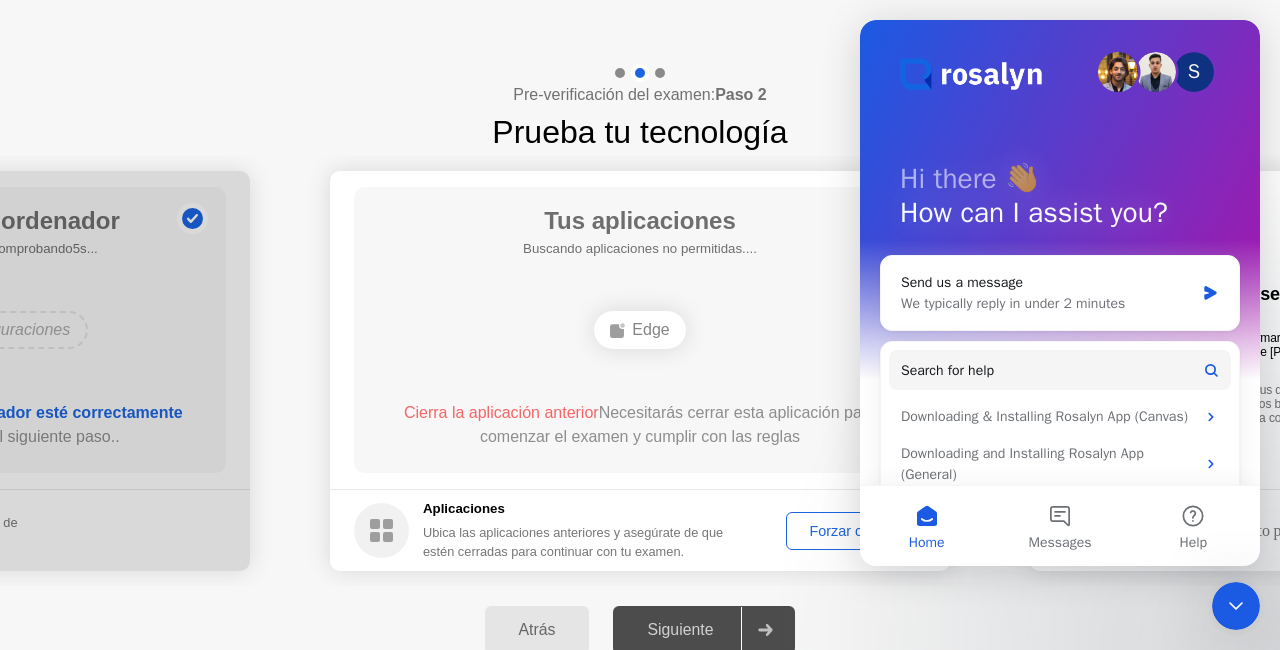 click on "Atrás Siguiente" 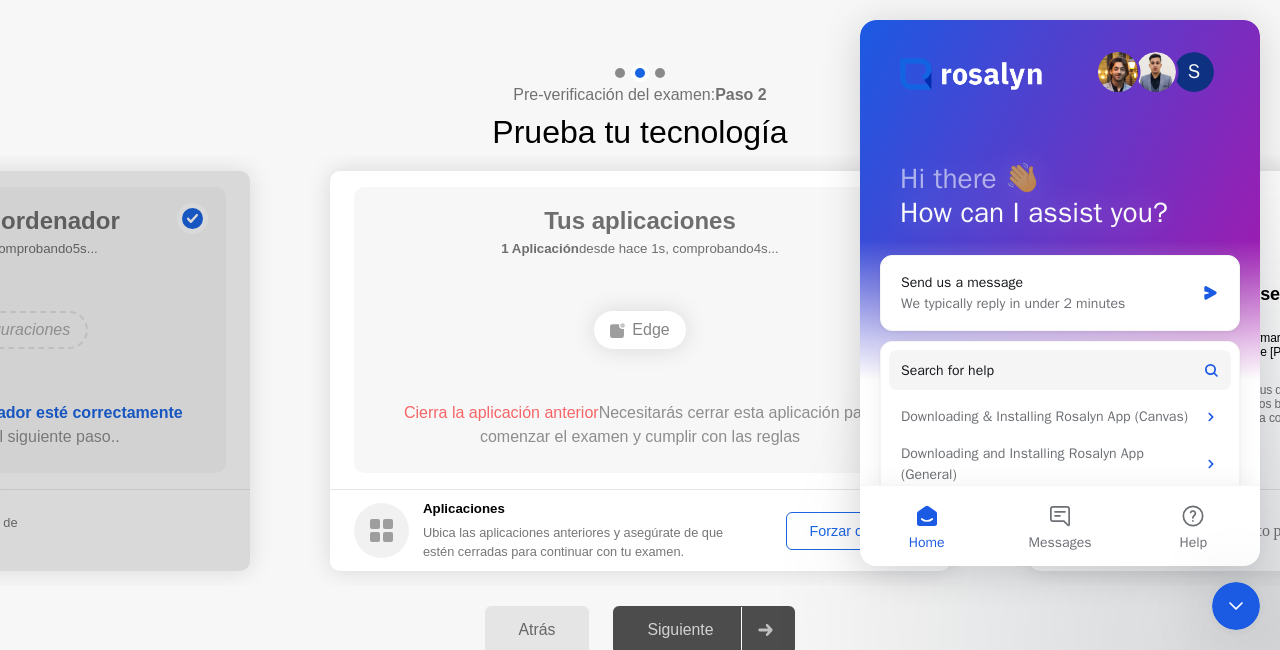 click on "Forzar cierre..." 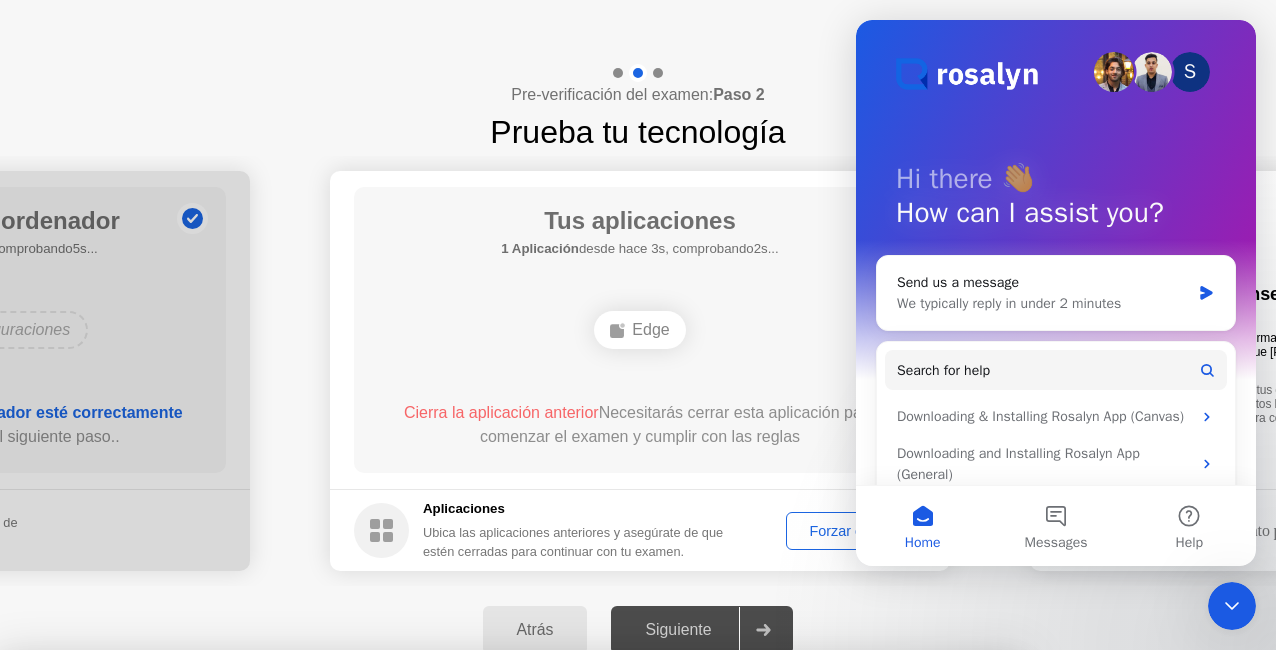 click on "Confirmar" at bounding box center (584, 926) 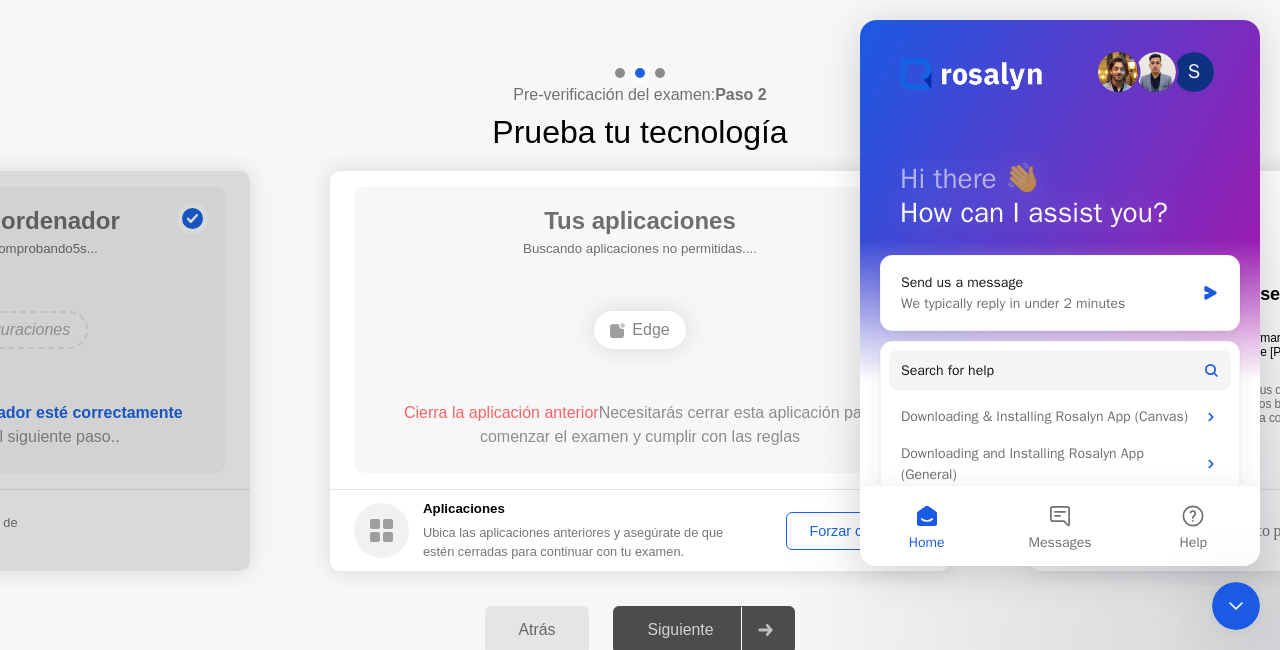 drag, startPoint x: 2187, startPoint y: 1194, endPoint x: 1237, endPoint y: 606, distance: 1117.2484 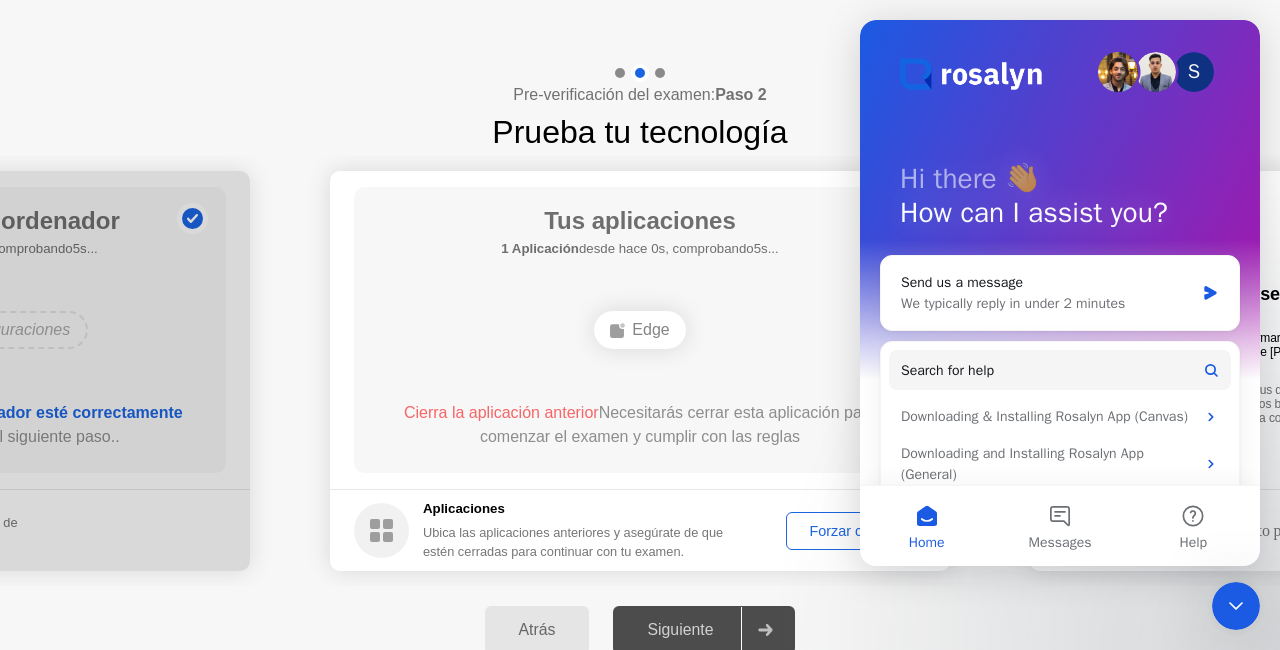 click 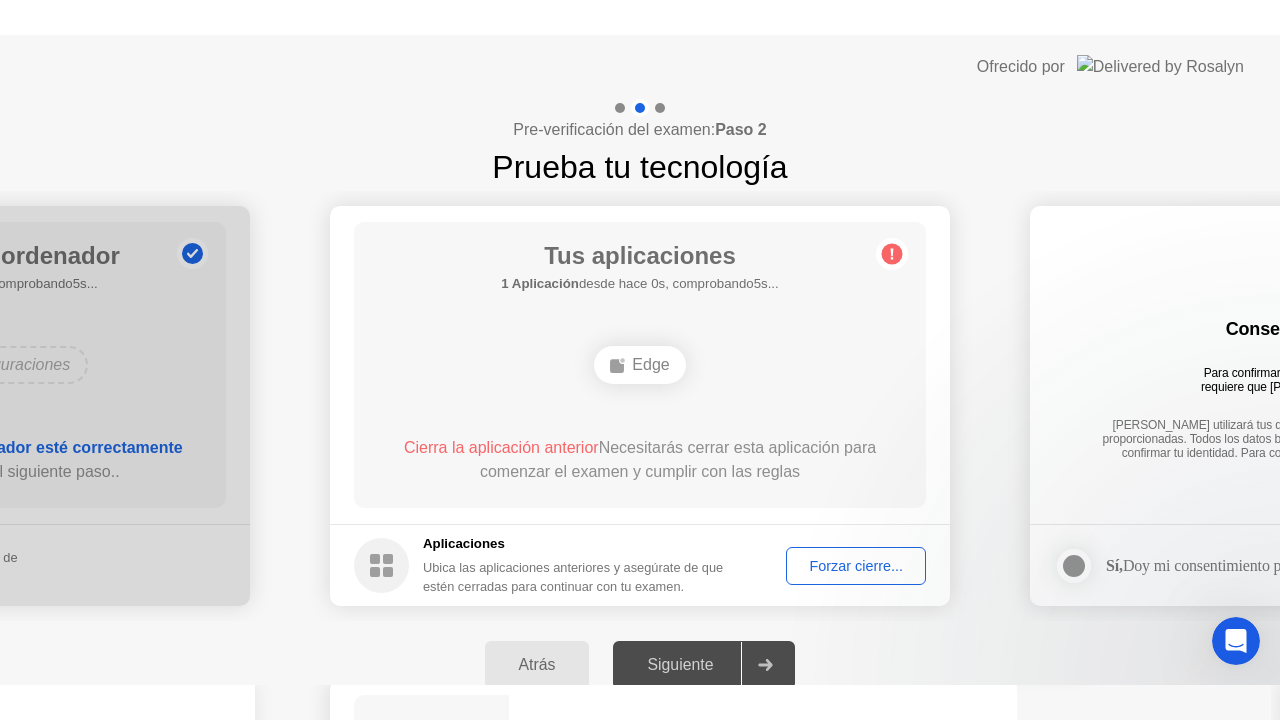 scroll, scrollTop: 0, scrollLeft: 0, axis: both 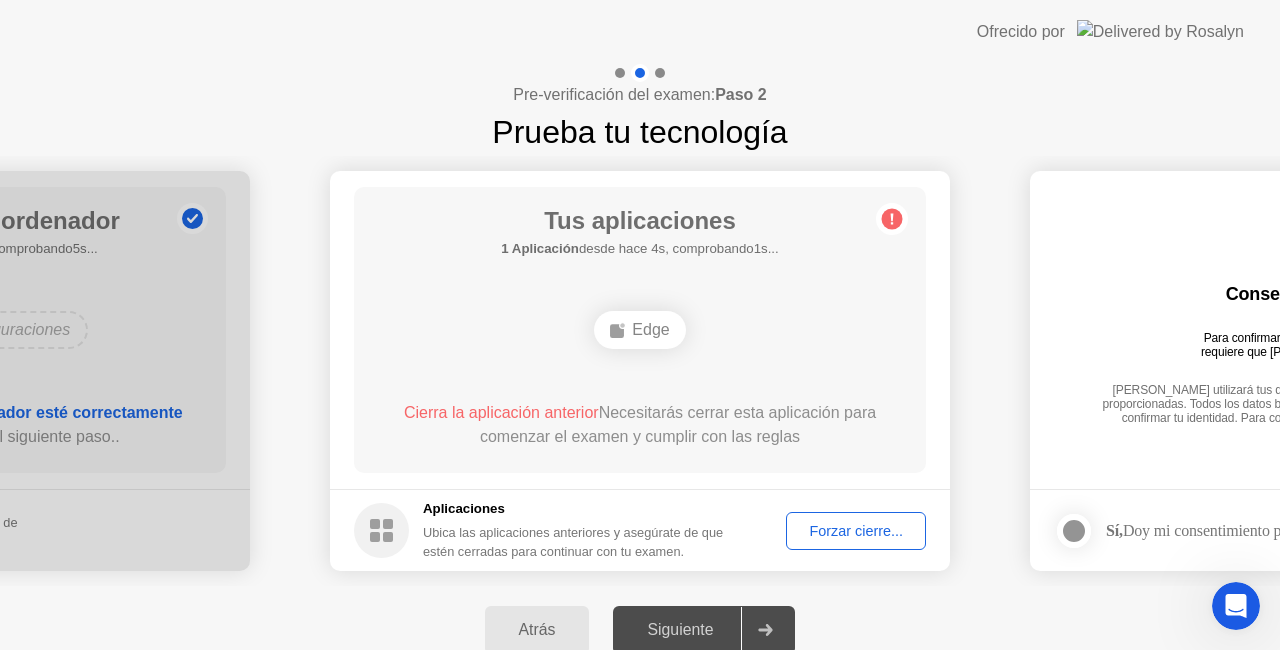 click on "Forzar cierre..." 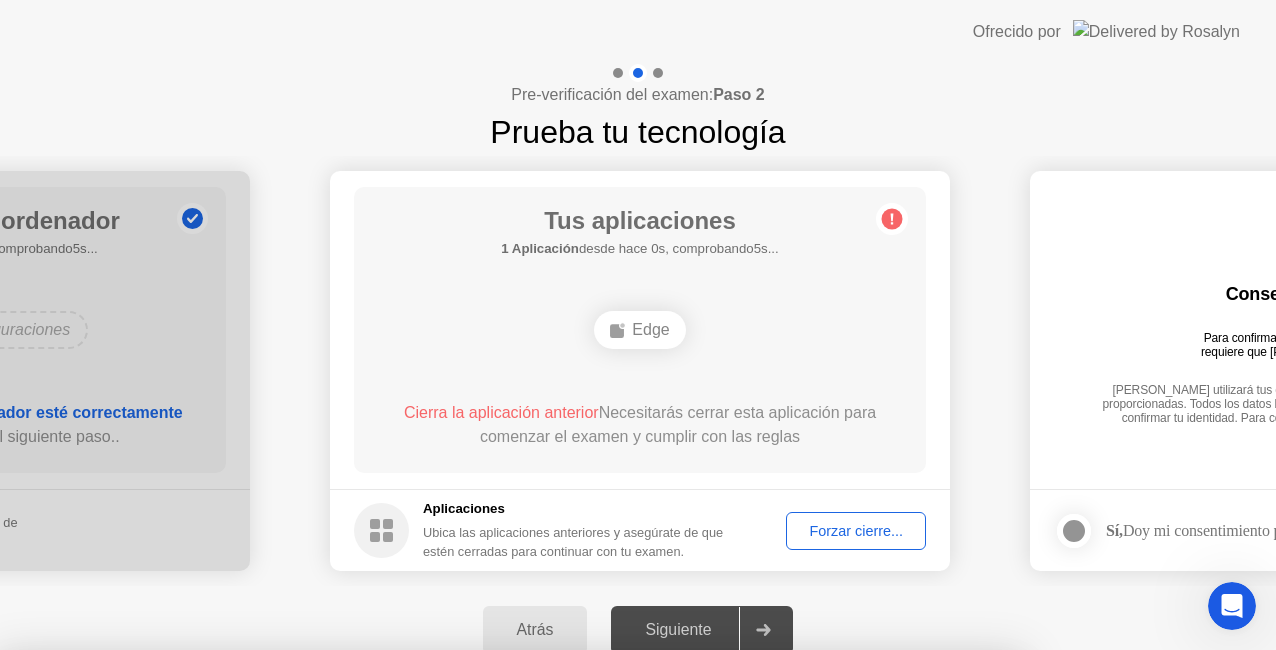 click on "Confirmar" at bounding box center (584, 926) 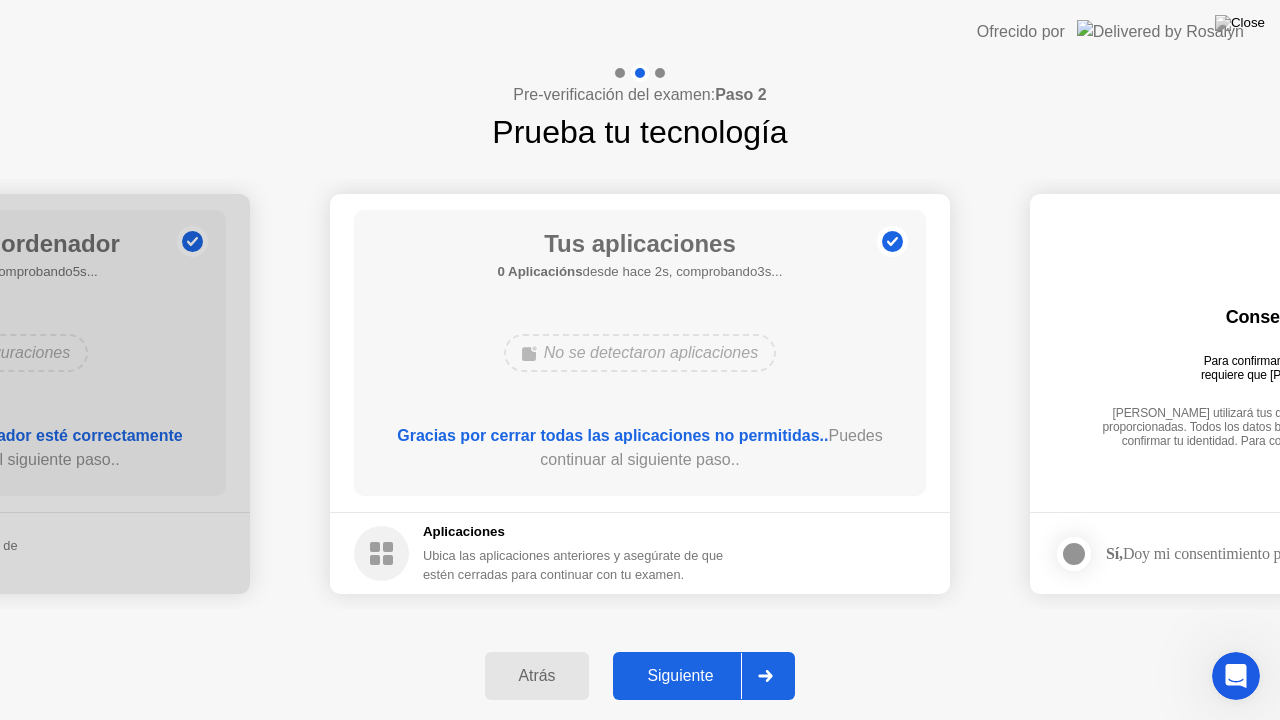 click on "Siguiente" 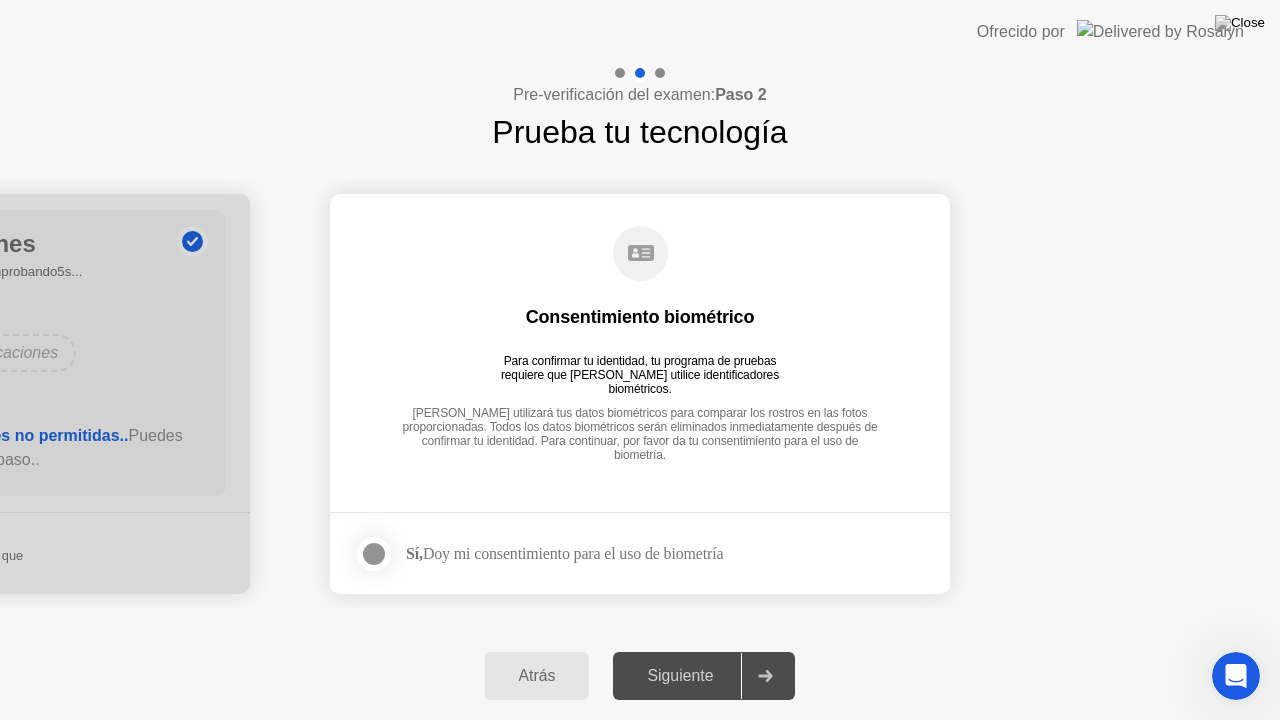 click on "Siguiente" 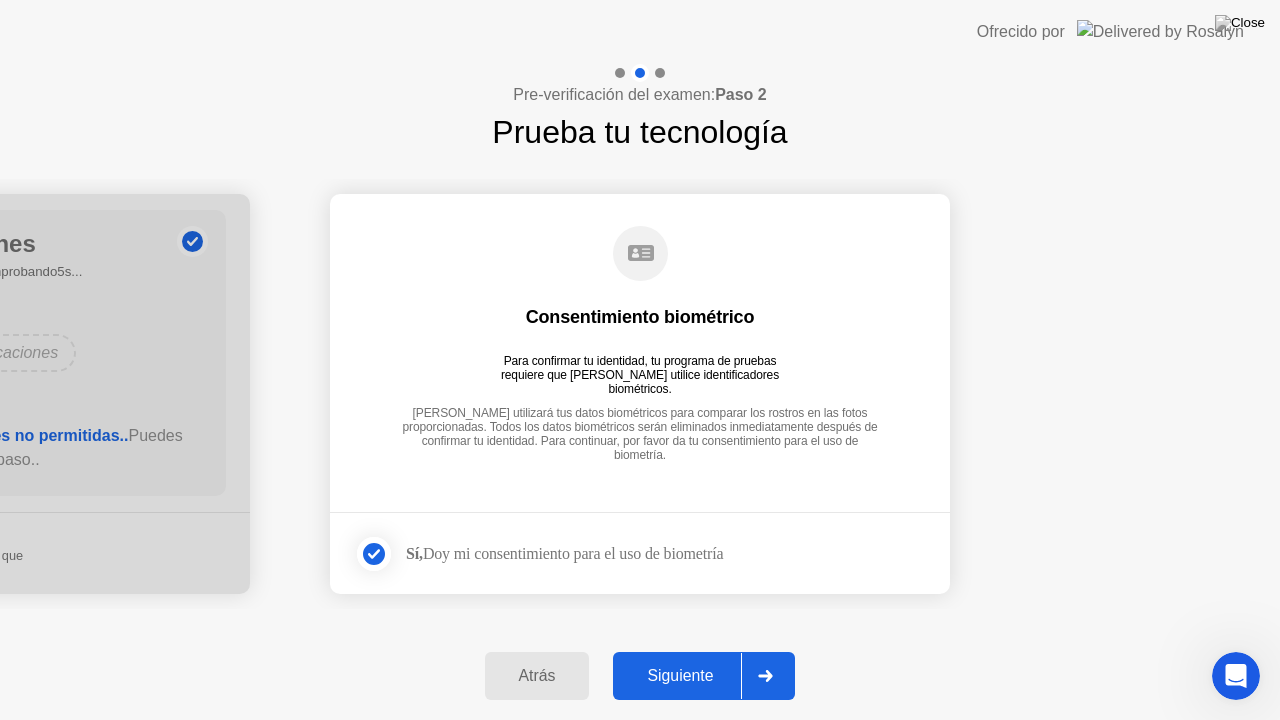 click on "Siguiente" 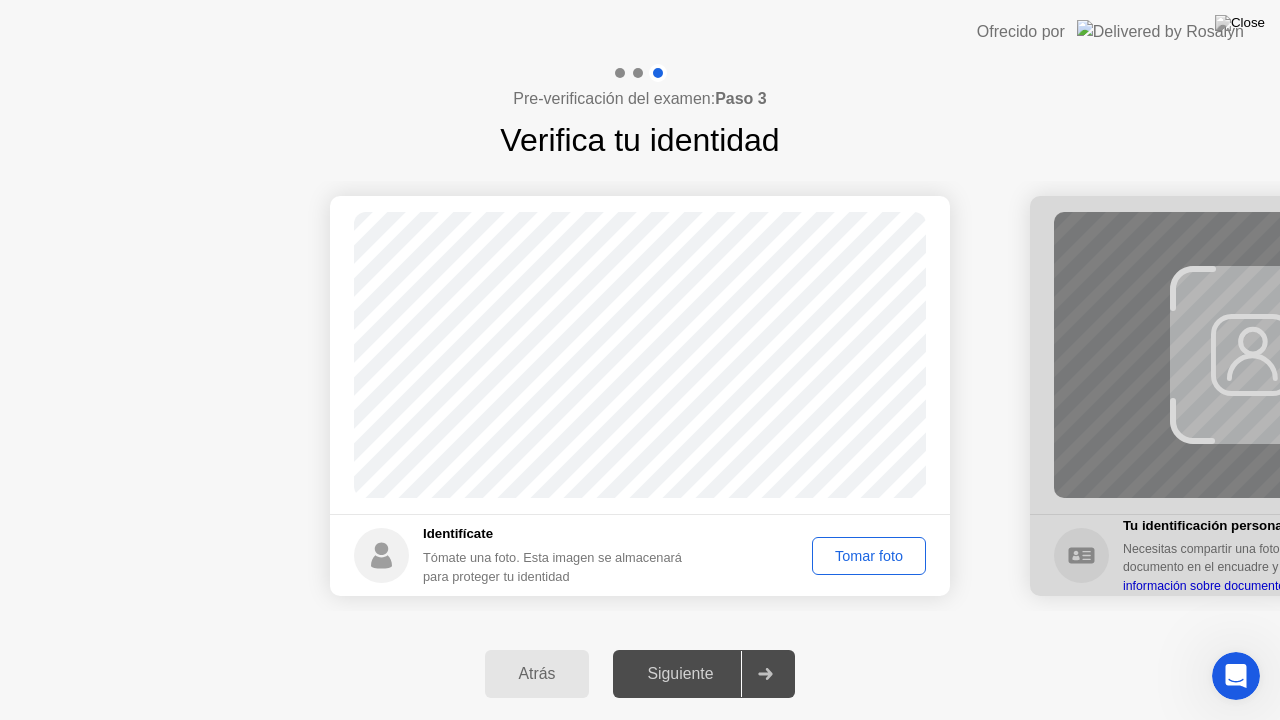 click on "Tomar foto" 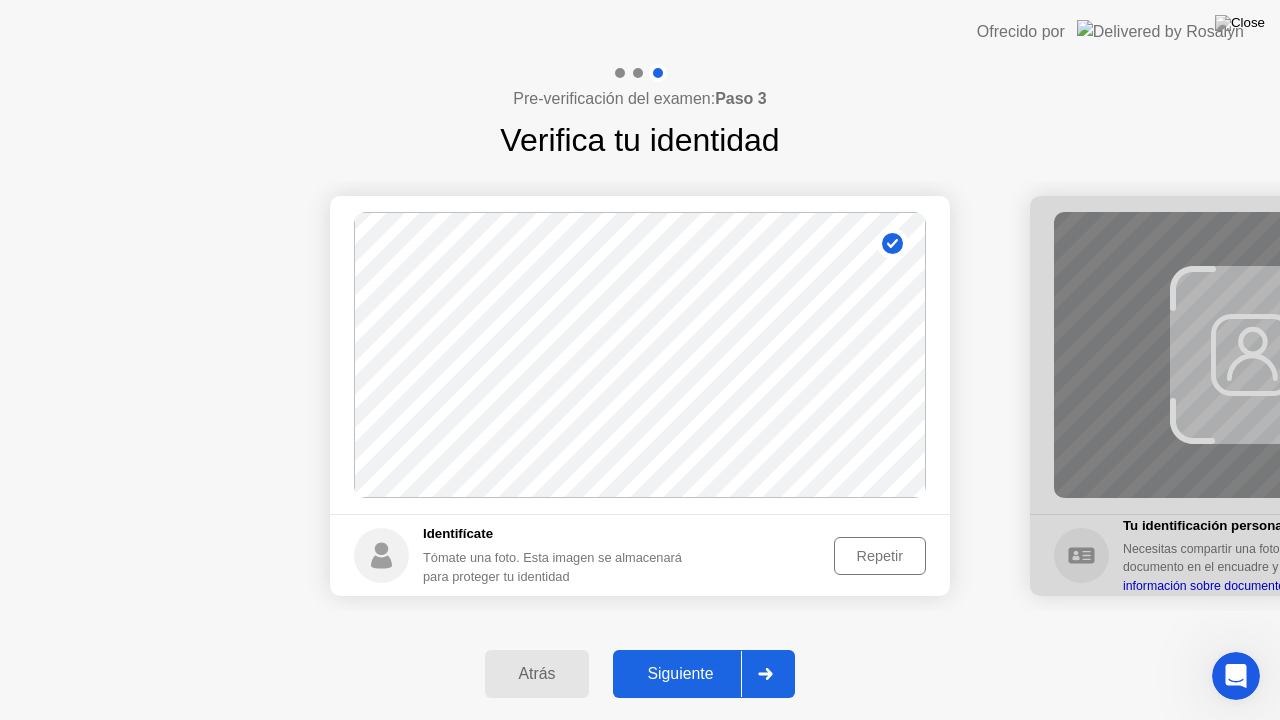 click on "Repetir" 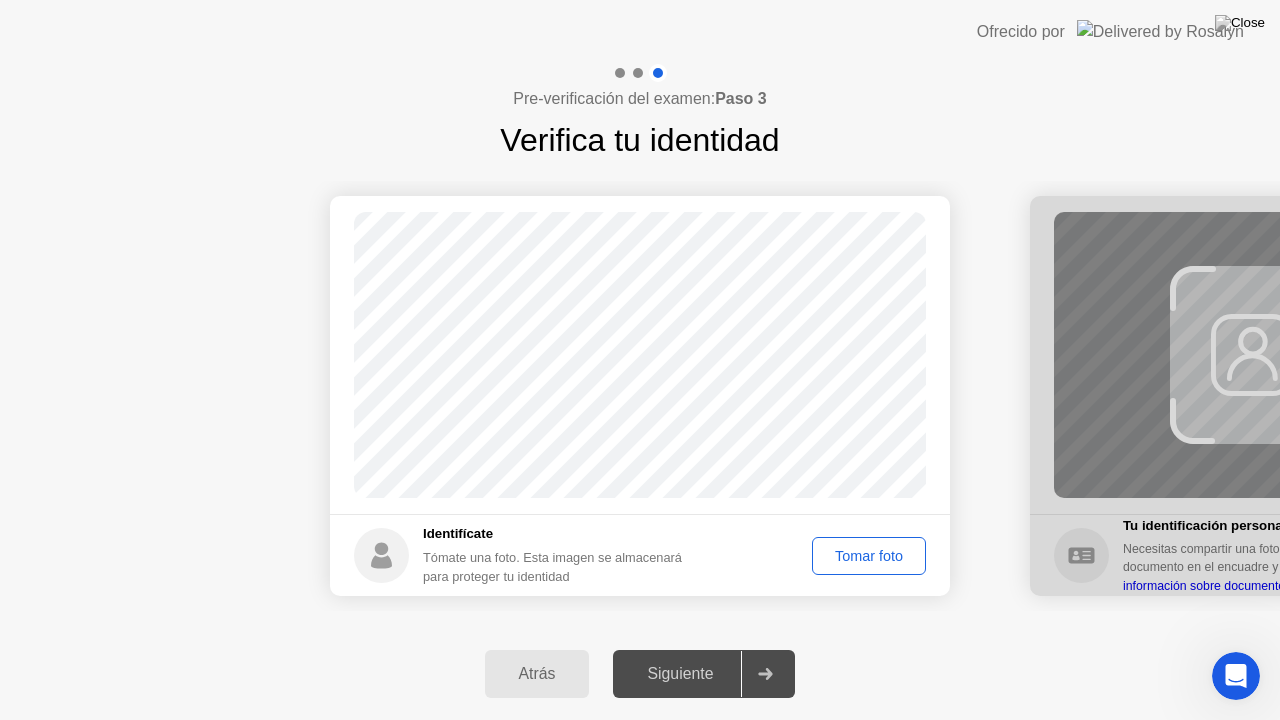 click on "Tomar foto" 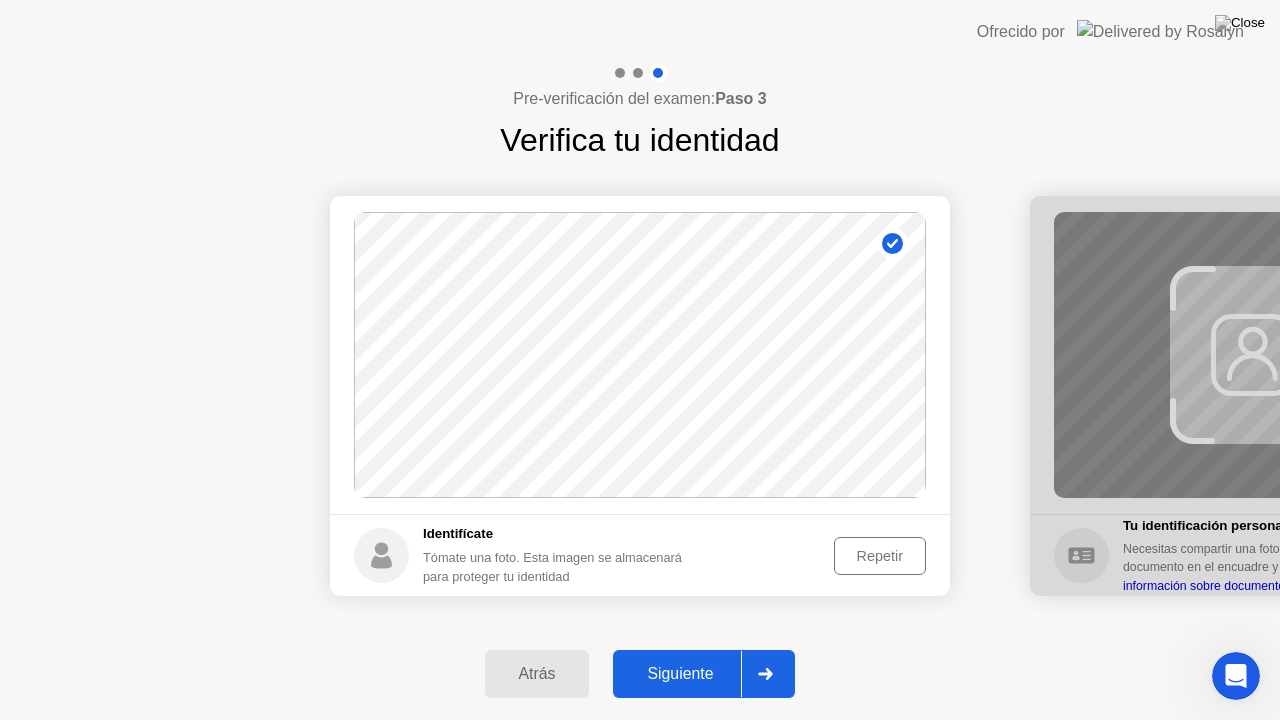 click on "Siguiente" 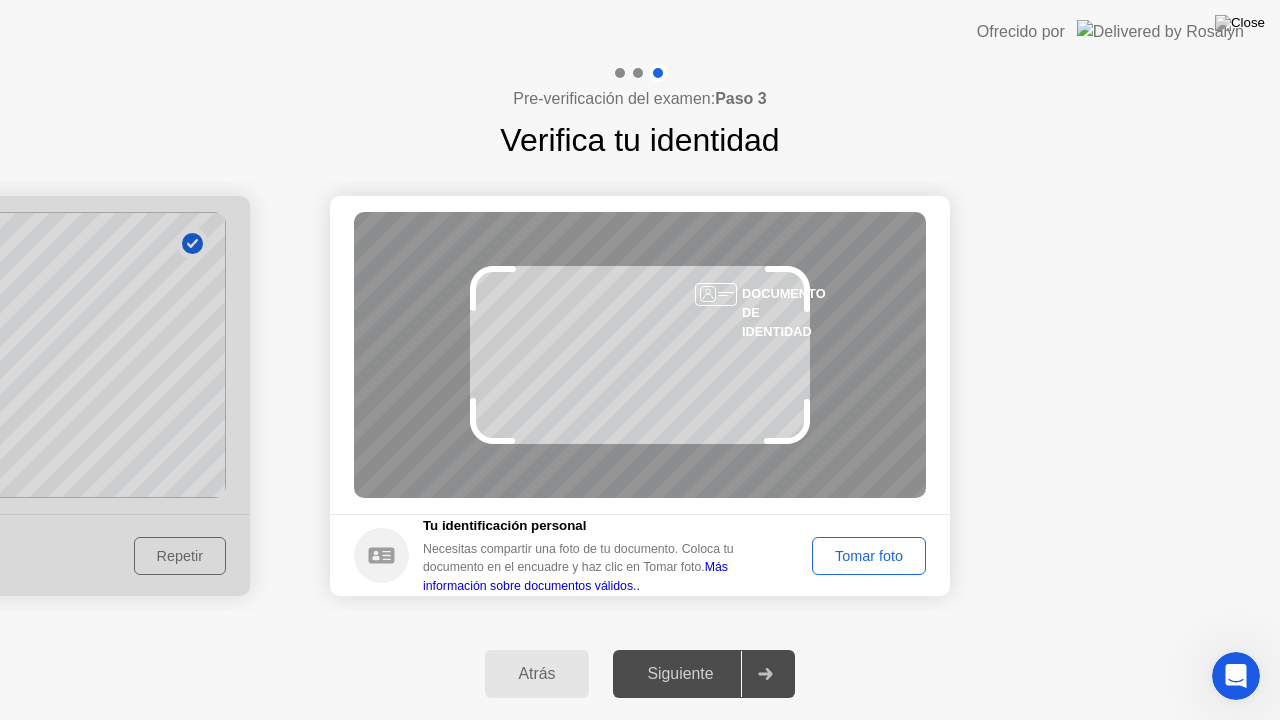 click on "Tomar foto" 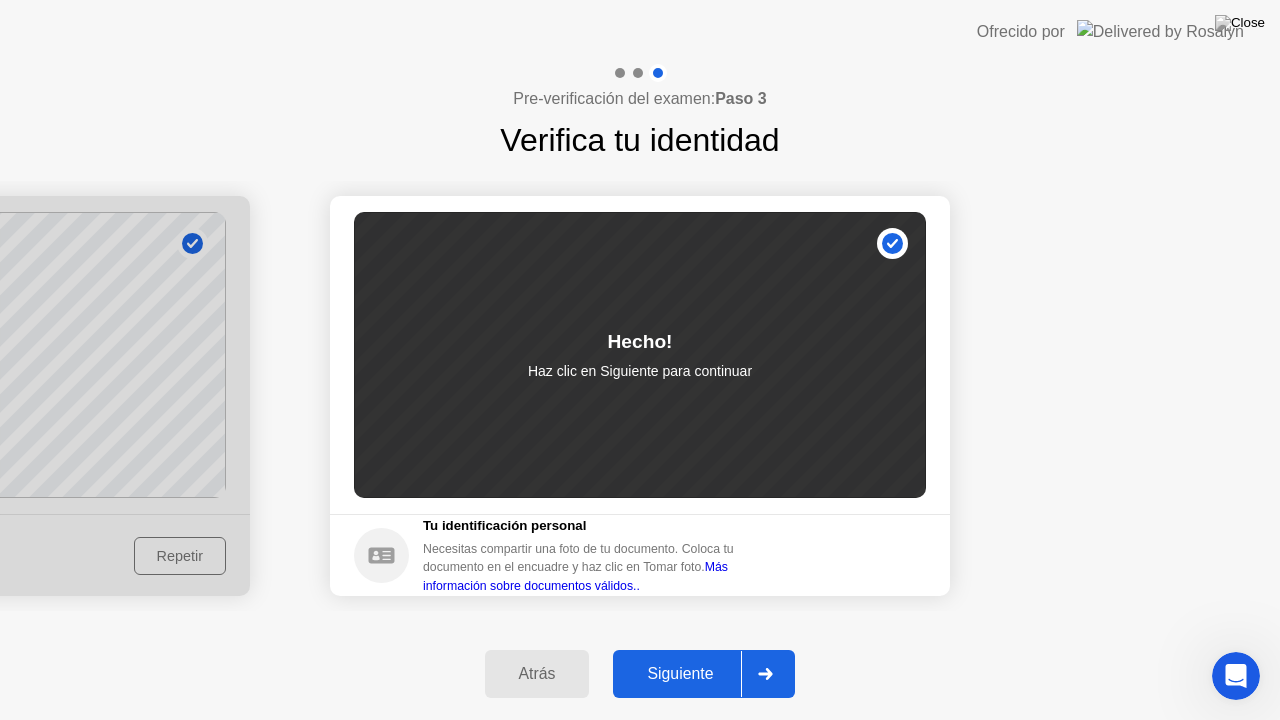 click on "Siguiente" 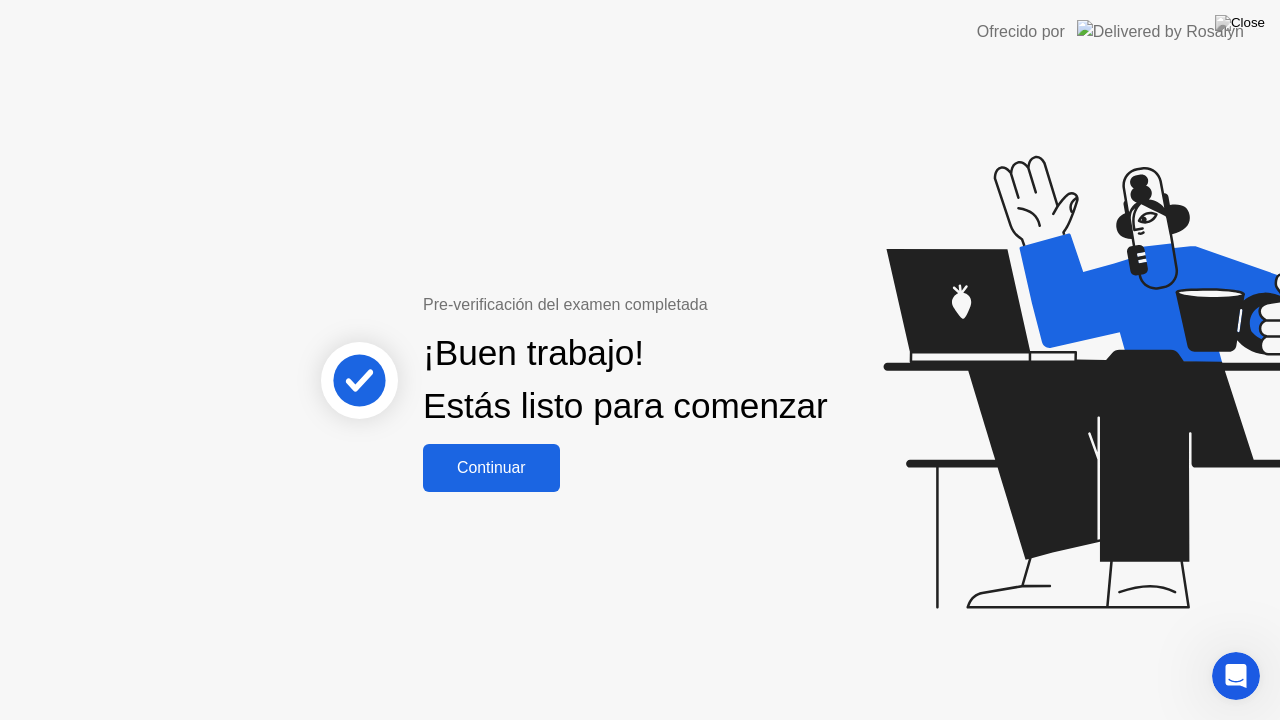 click on "Continuar" 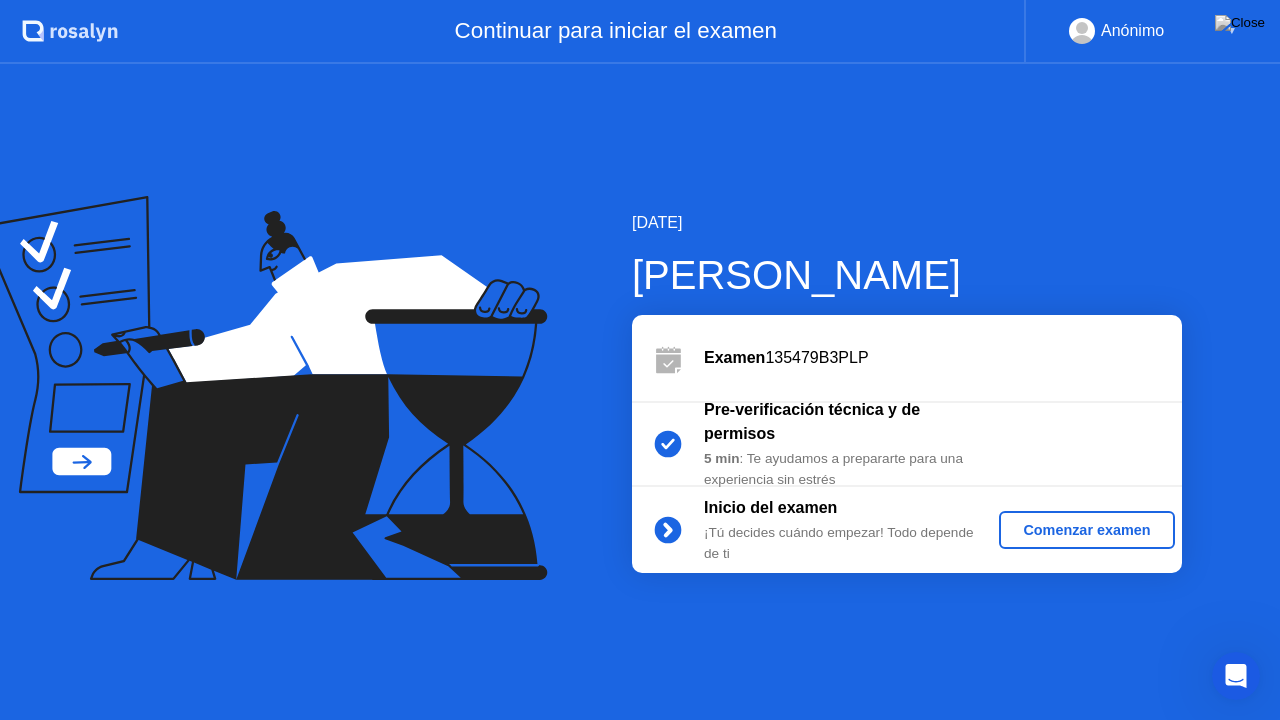 click on "Comenzar examen" 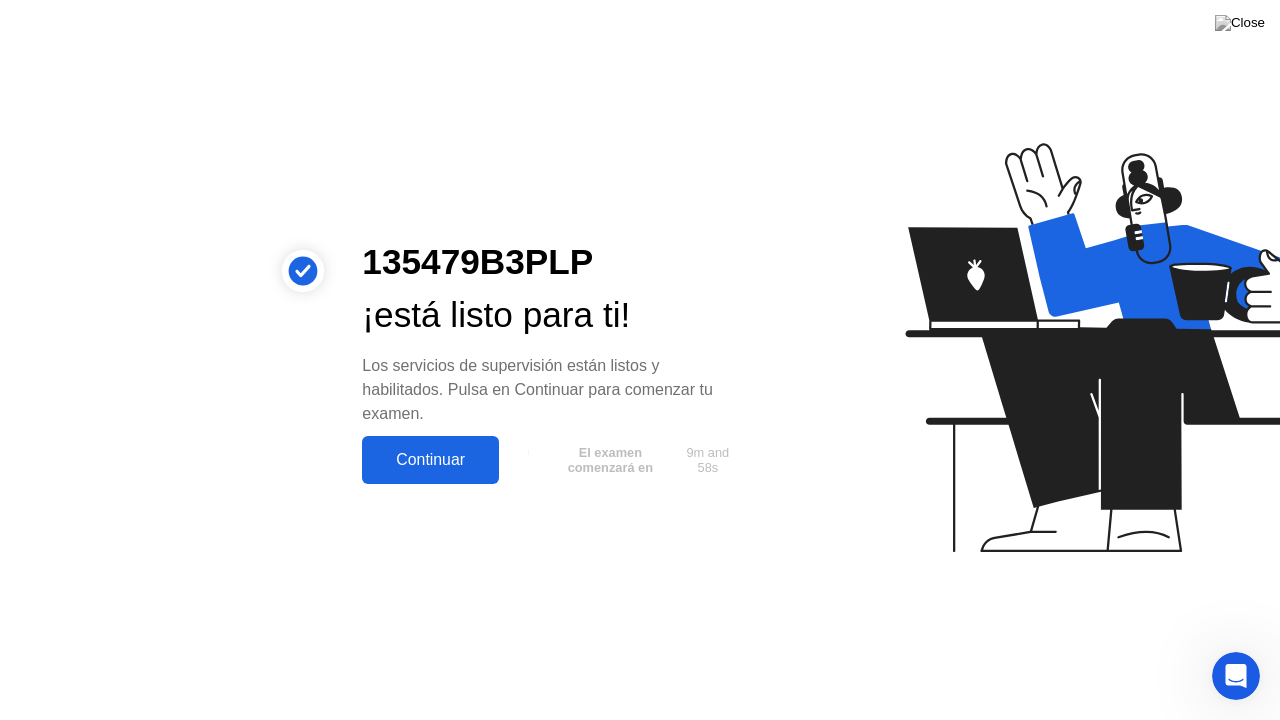 click on "Continuar" 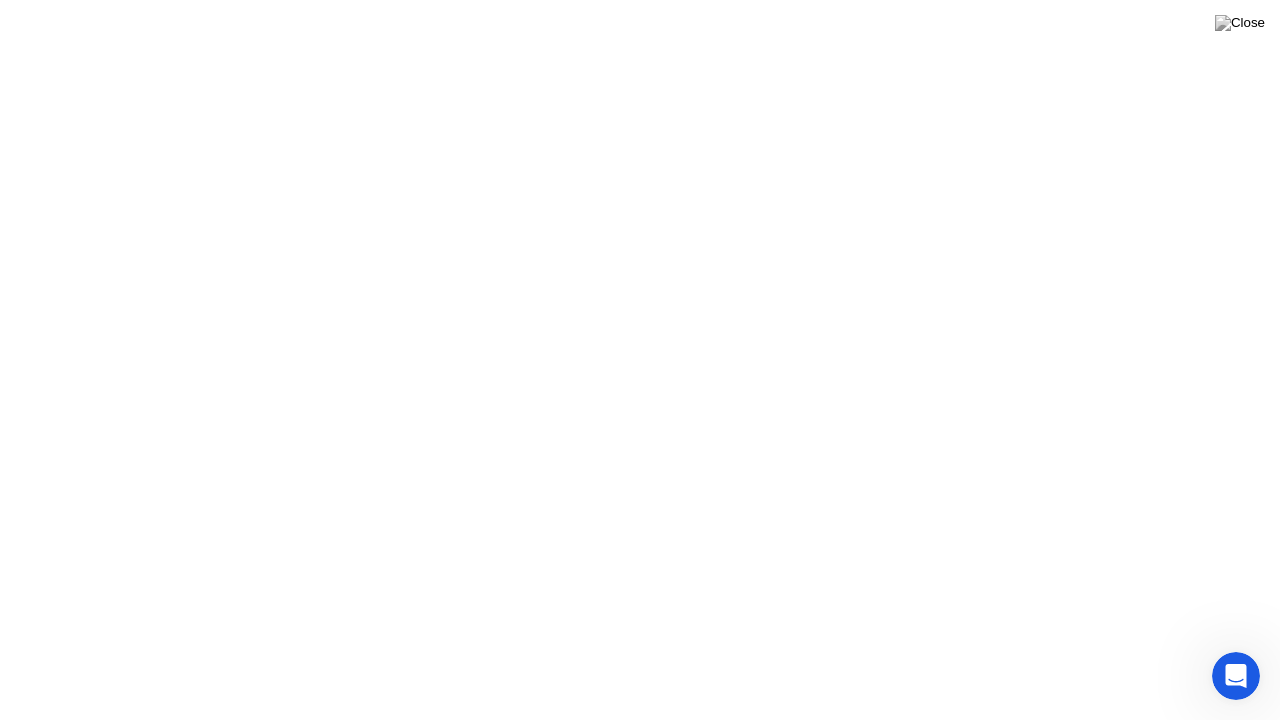 click on "¡Atención! Un supervisor revisó un evento marcado en tu sesión y quiere informarte sobre lo siguiente.: Nuestro sistema ha detectado procesos prohibidos. Por favor, cierra todas las aplicaciones no autorizadas antes de continuar.
Entendido!" 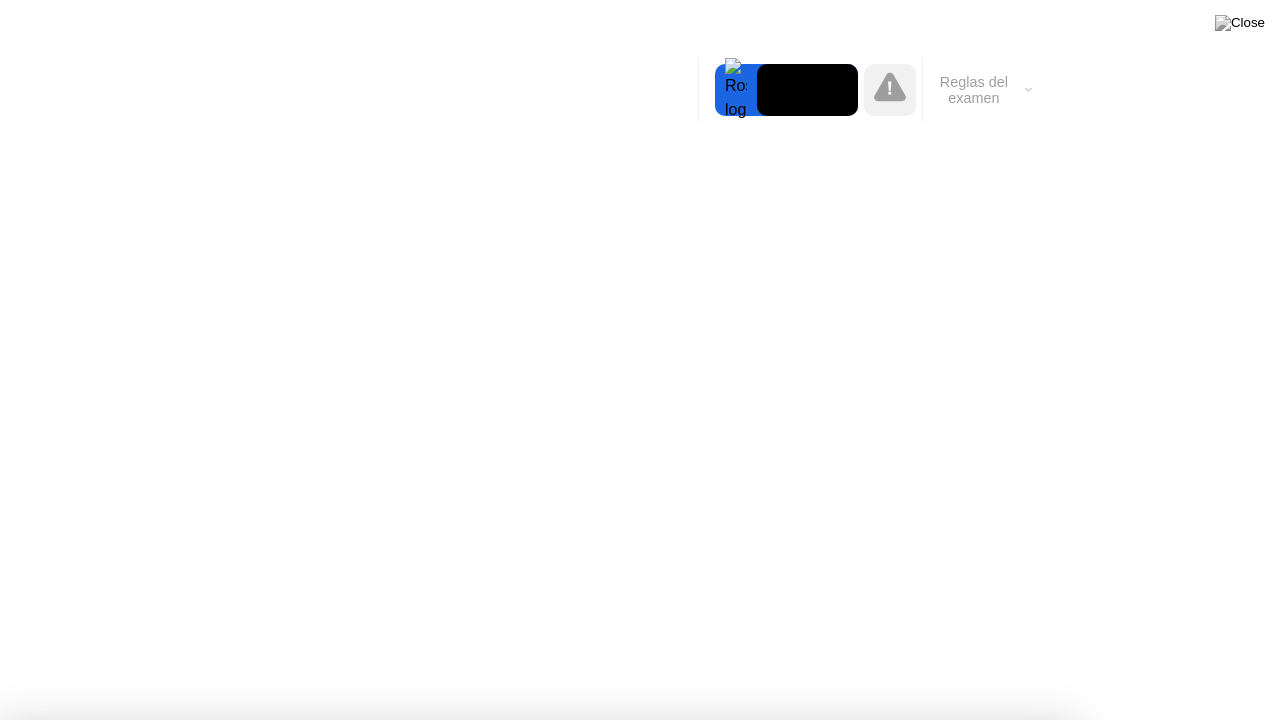 click on "Entendido!" at bounding box center [664, 1206] 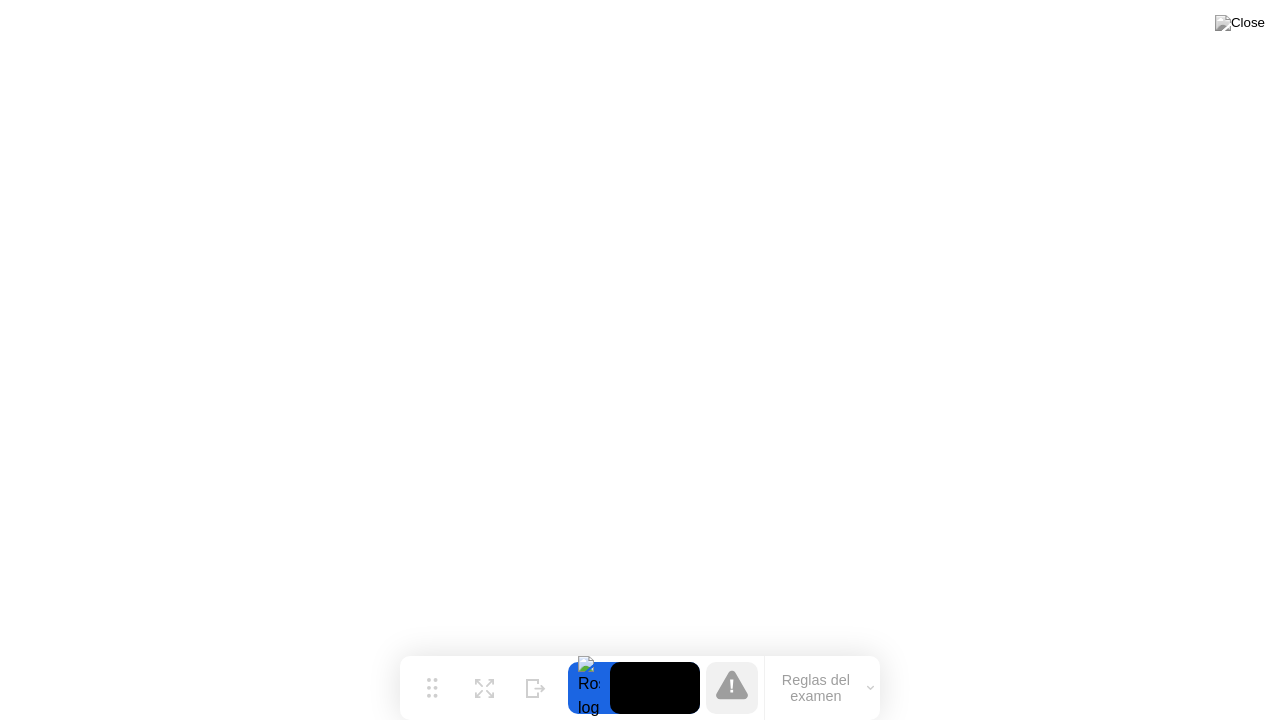 click 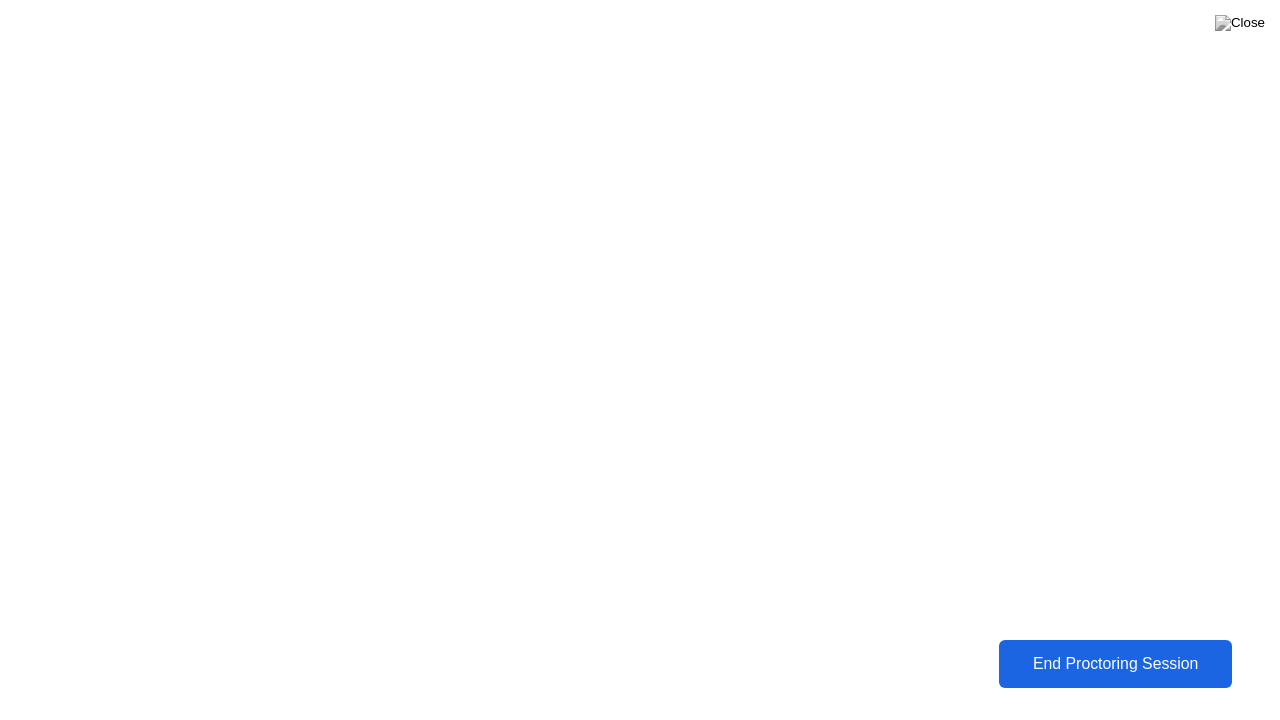 click on "End Proctoring Session" 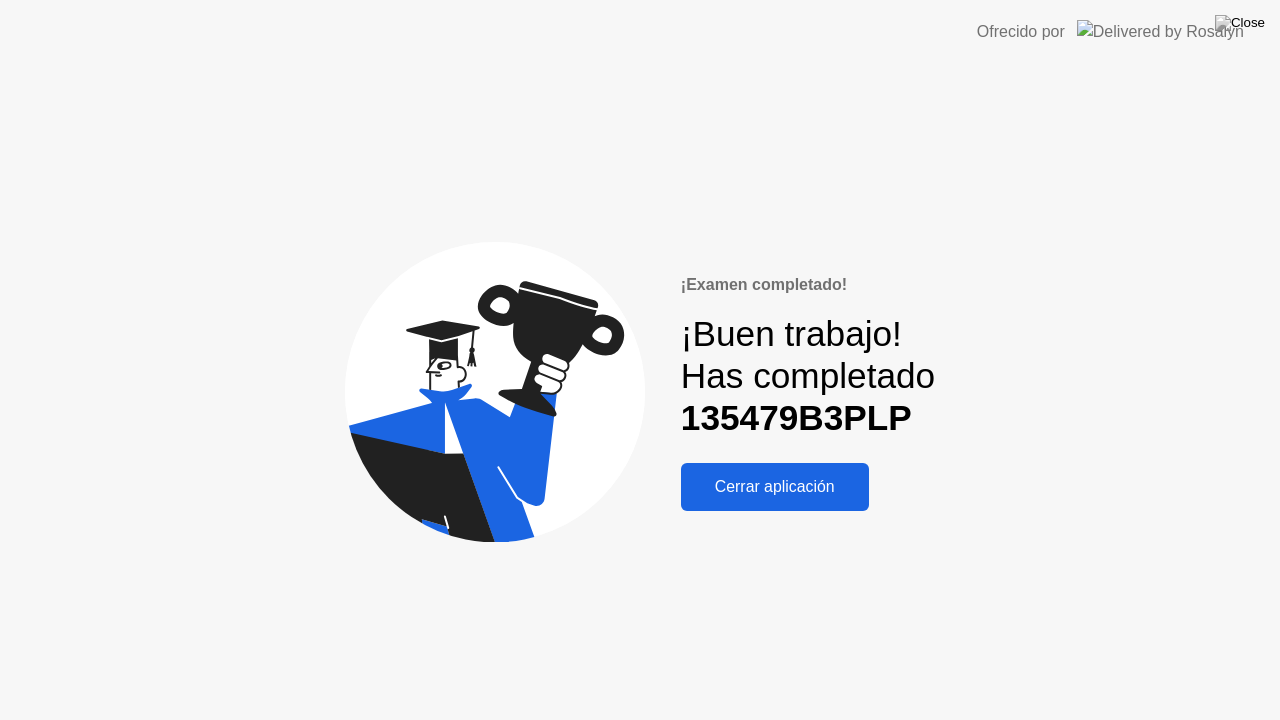 click on "Cerrar aplicación" 